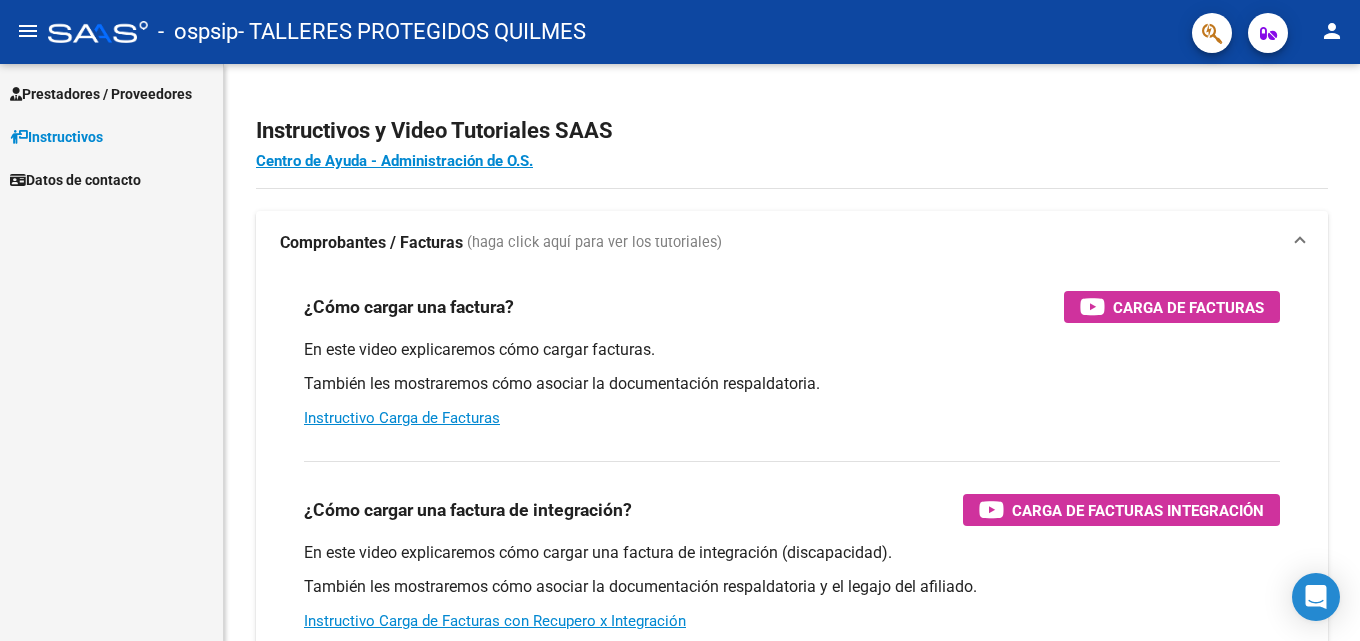 scroll, scrollTop: 0, scrollLeft: 0, axis: both 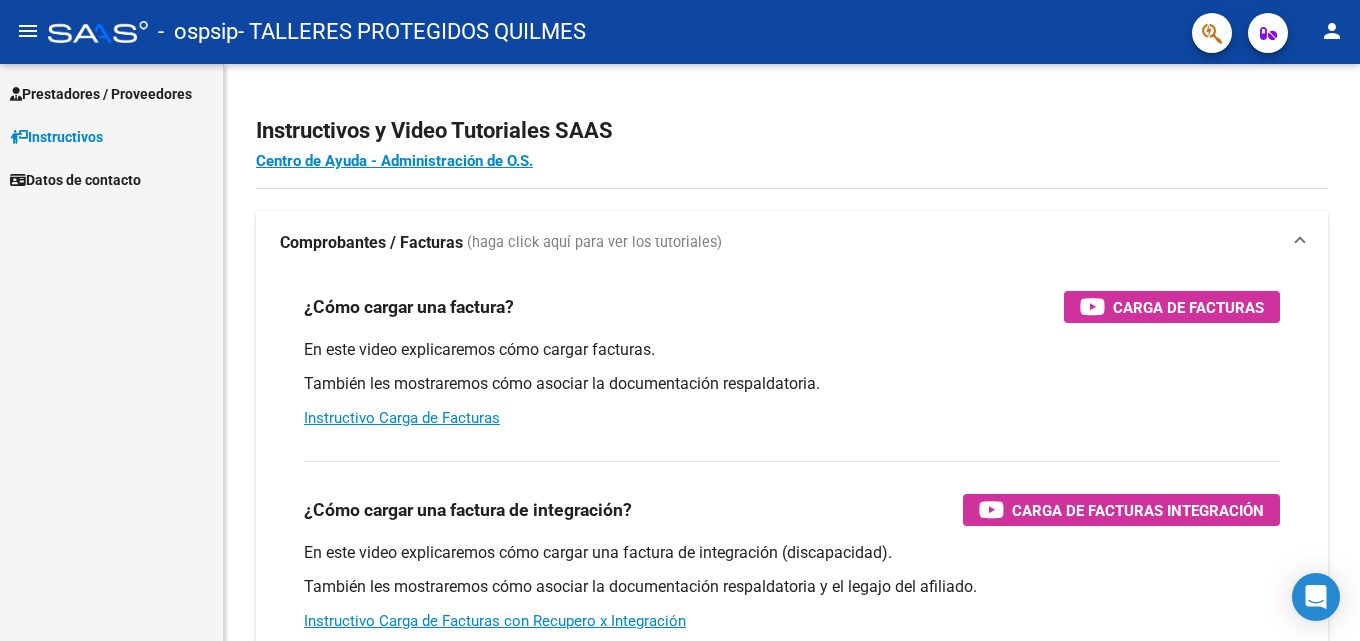click on "Prestadores / Proveedores" at bounding box center (101, 94) 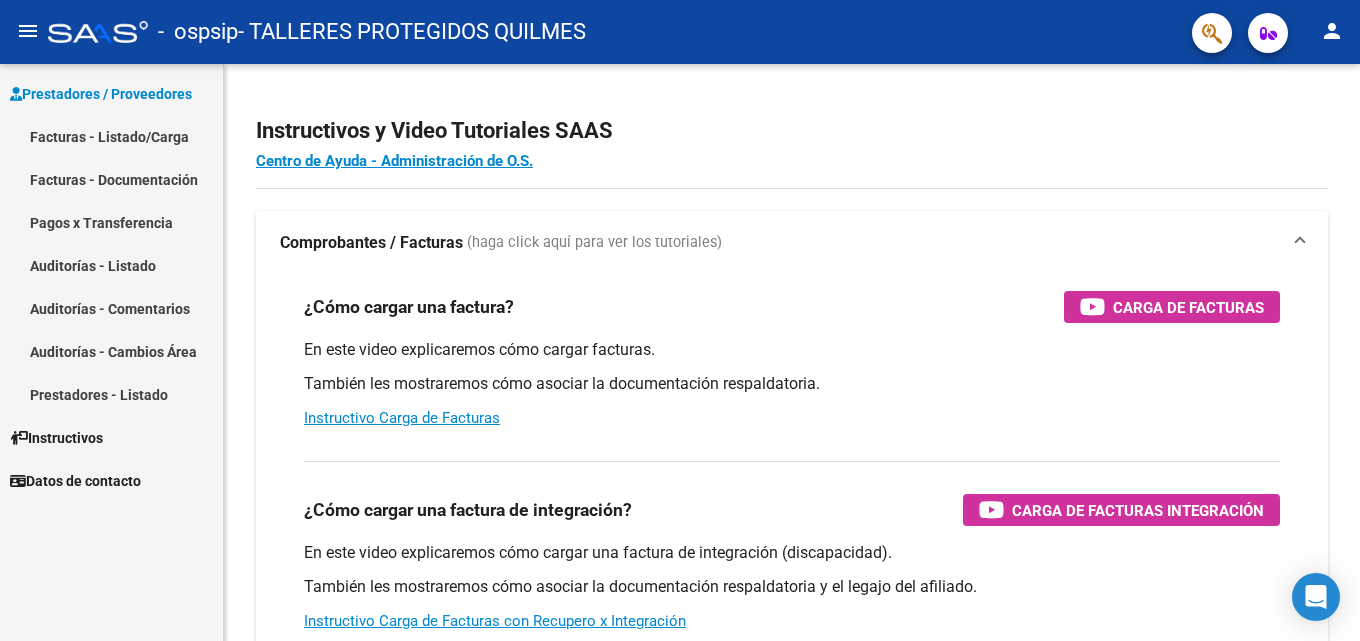 click on "Facturas - Listado/Carga" at bounding box center [111, 136] 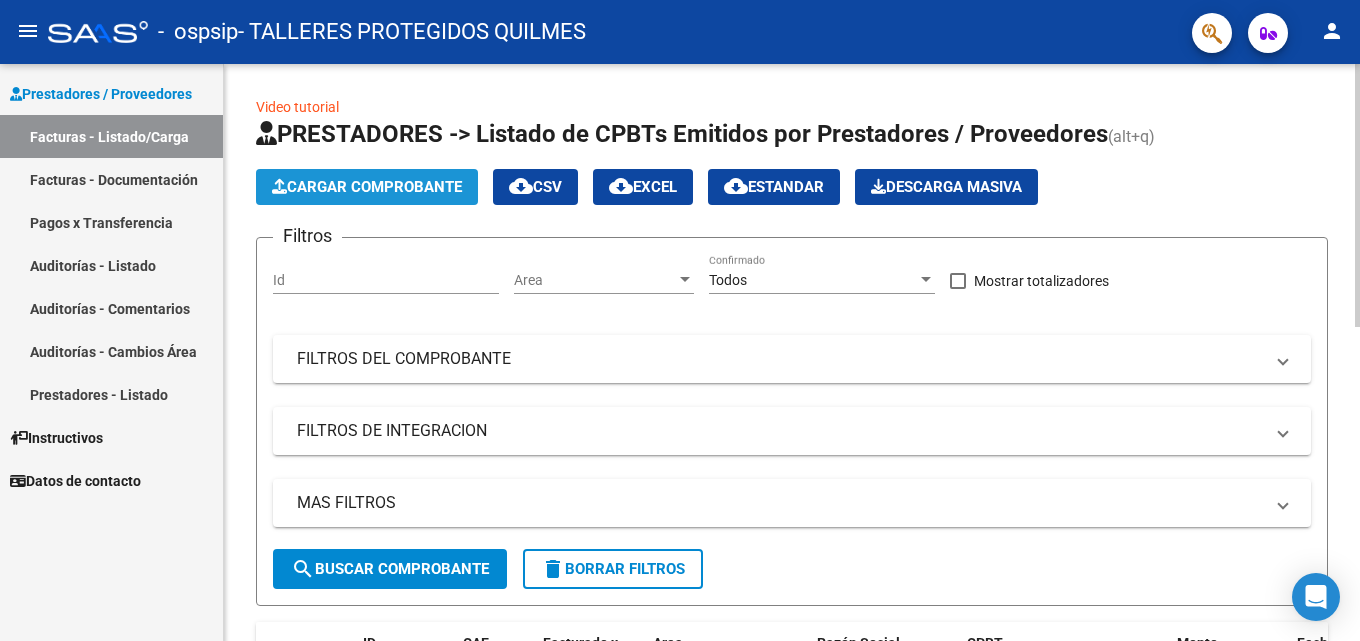click on "Cargar Comprobante" 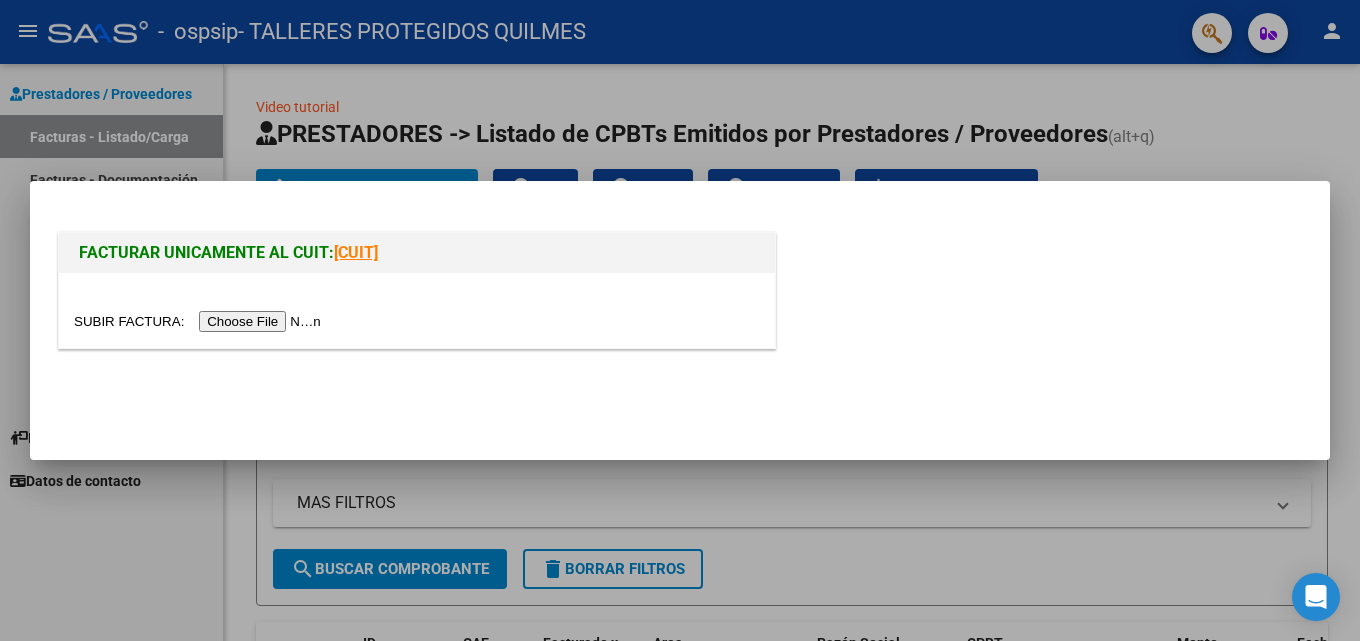 click at bounding box center [200, 321] 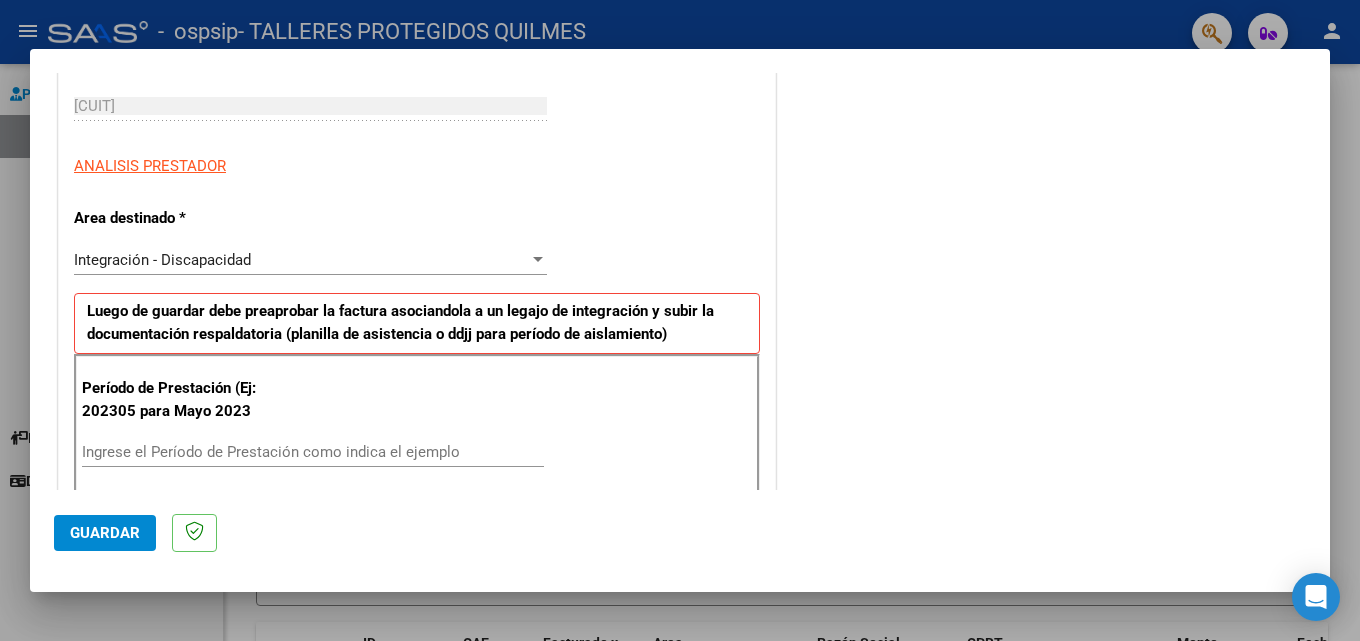 scroll, scrollTop: 400, scrollLeft: 0, axis: vertical 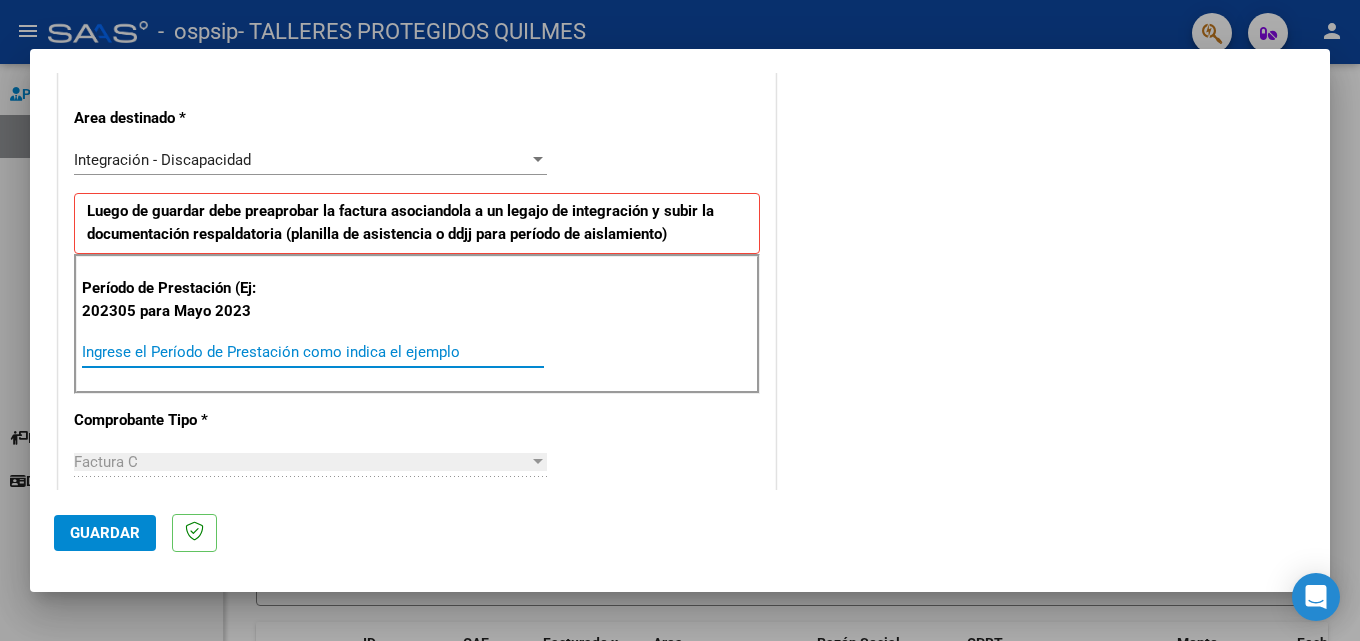 click on "Ingrese el Período de Prestación como indica el ejemplo" at bounding box center [313, 352] 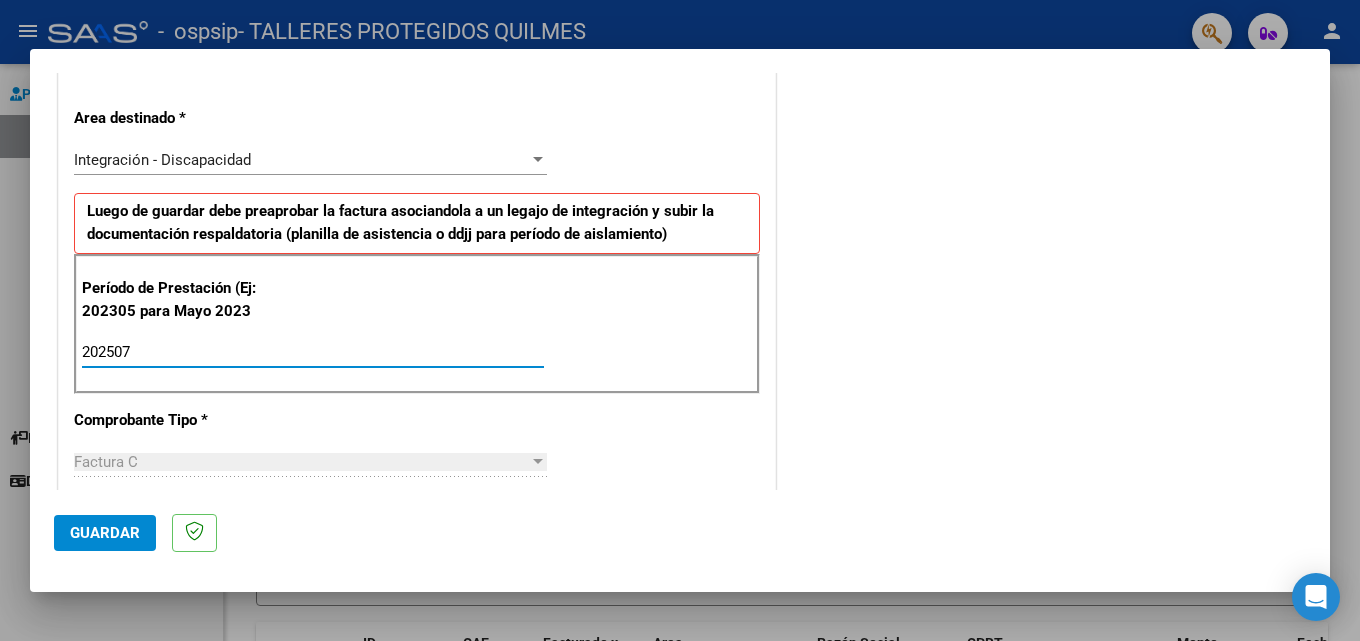 type on "202507" 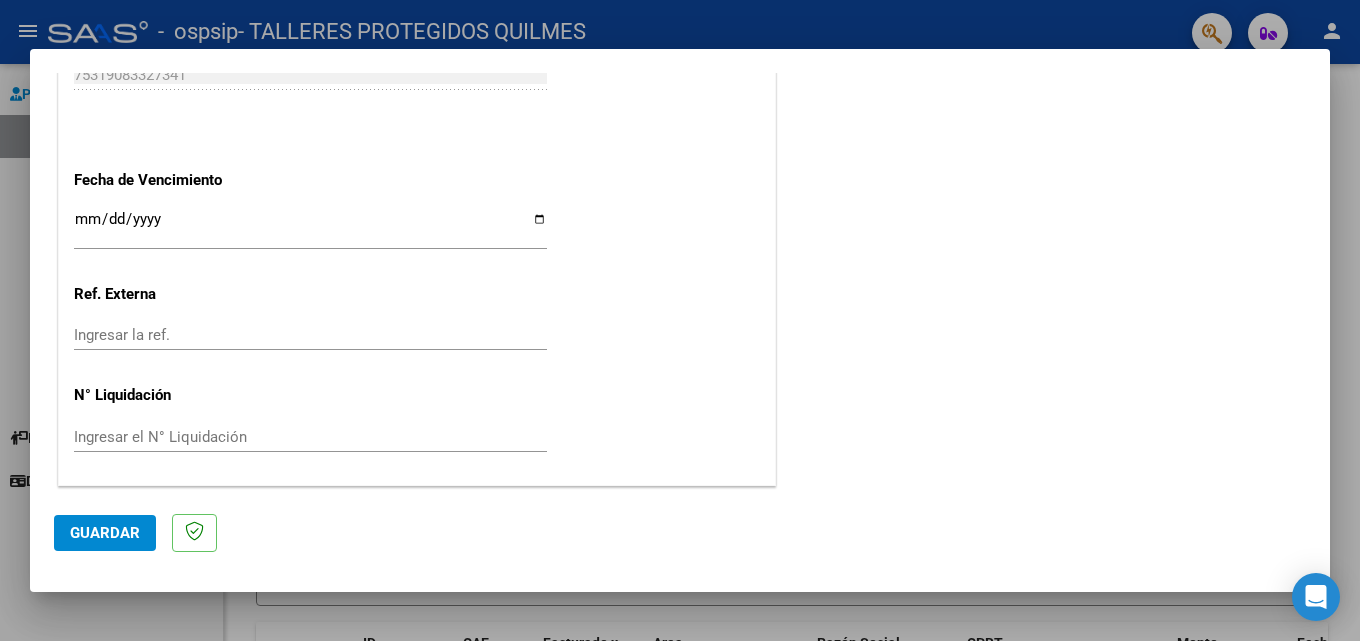 scroll, scrollTop: 1105, scrollLeft: 0, axis: vertical 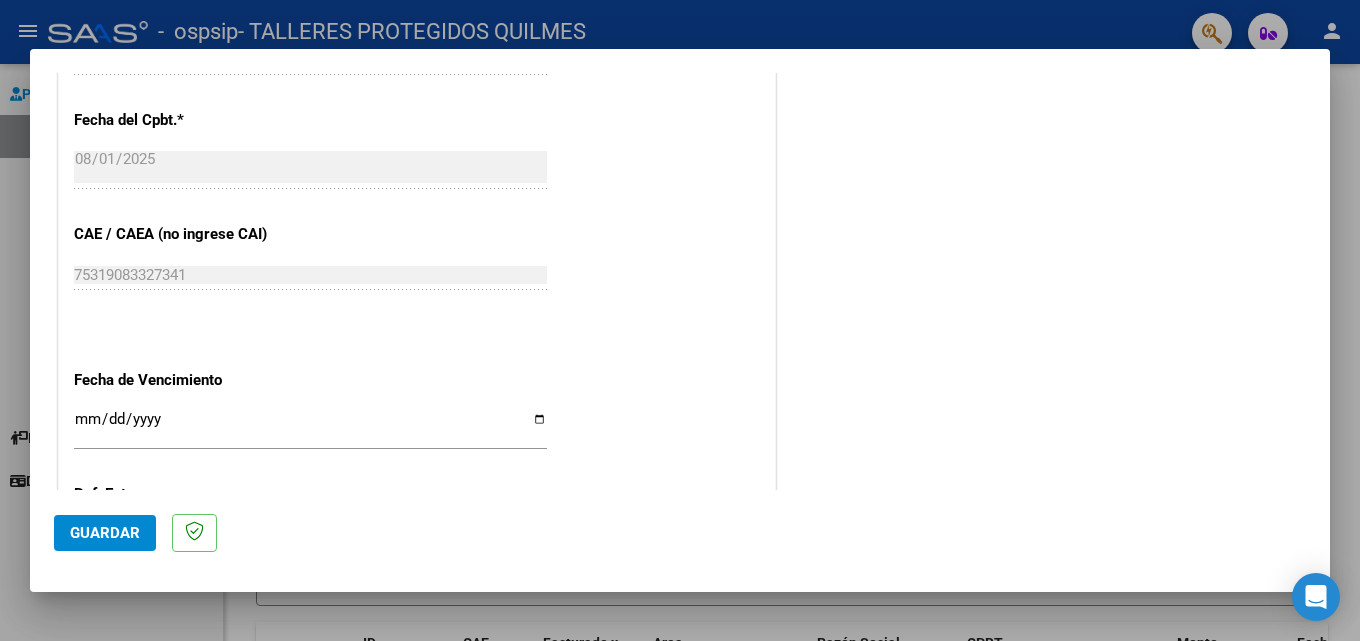 click on "Ingresar la fecha" at bounding box center (310, 427) 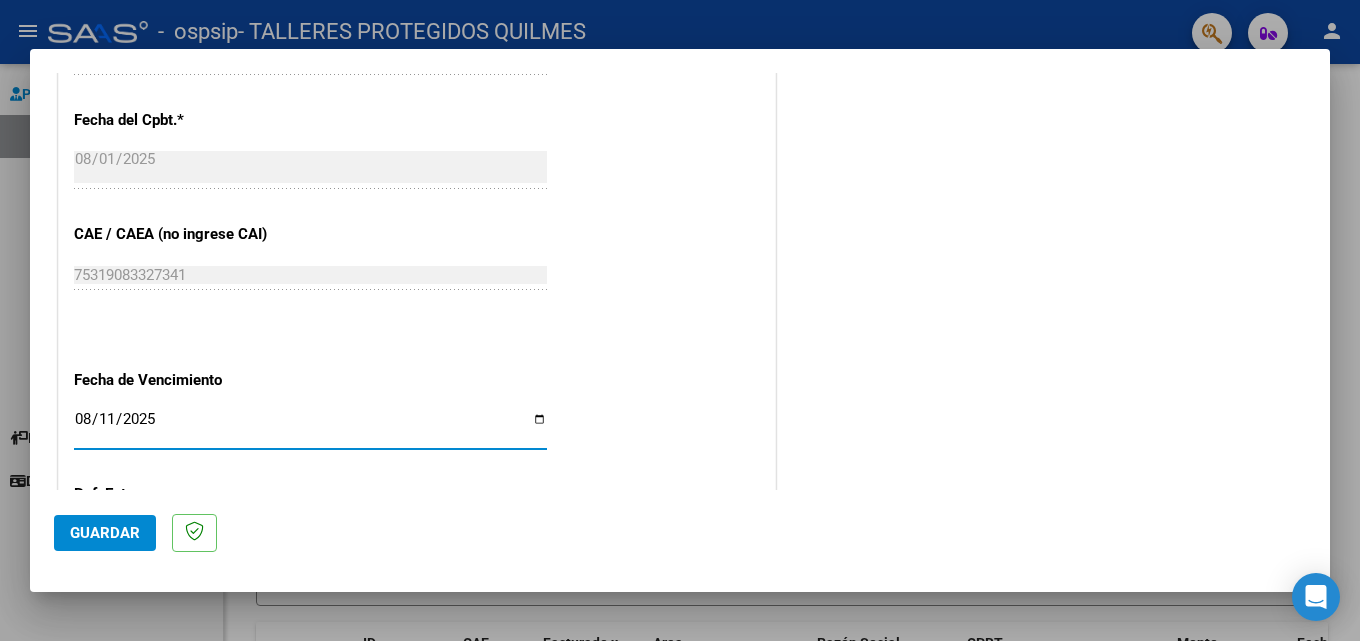 type on "2025-08-11" 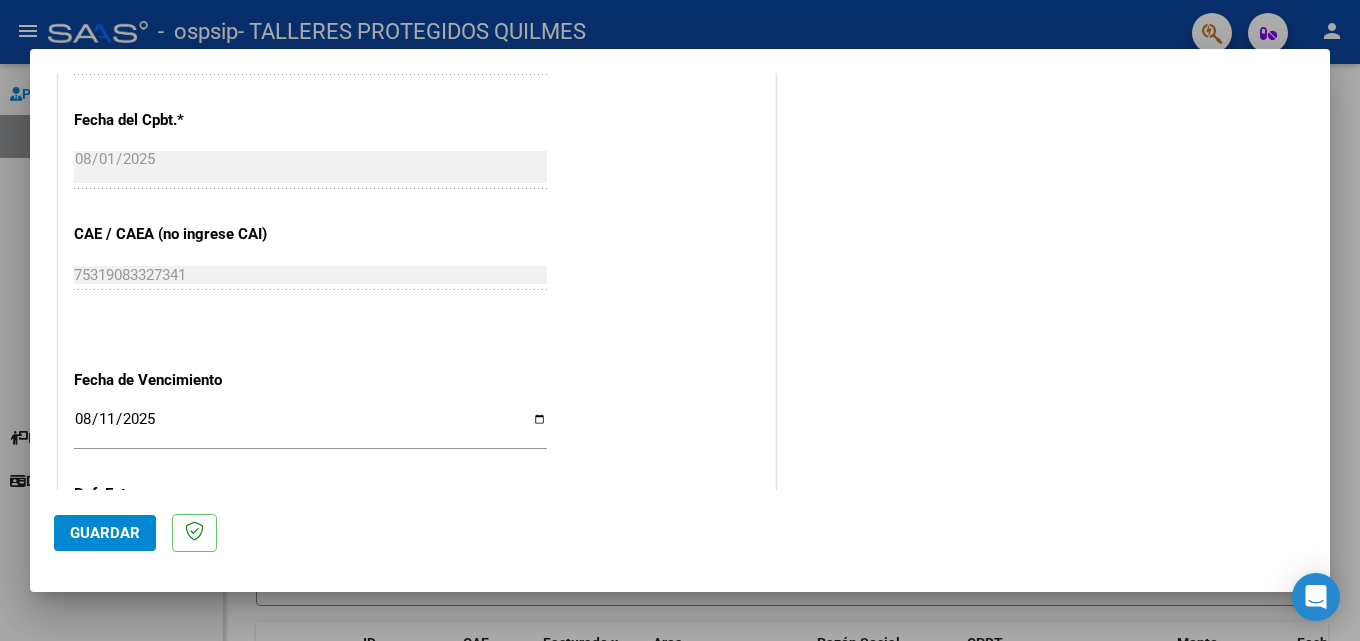 click on "COMENTARIOS Comentarios del Prestador / Gerenciador:" at bounding box center [1043, -160] 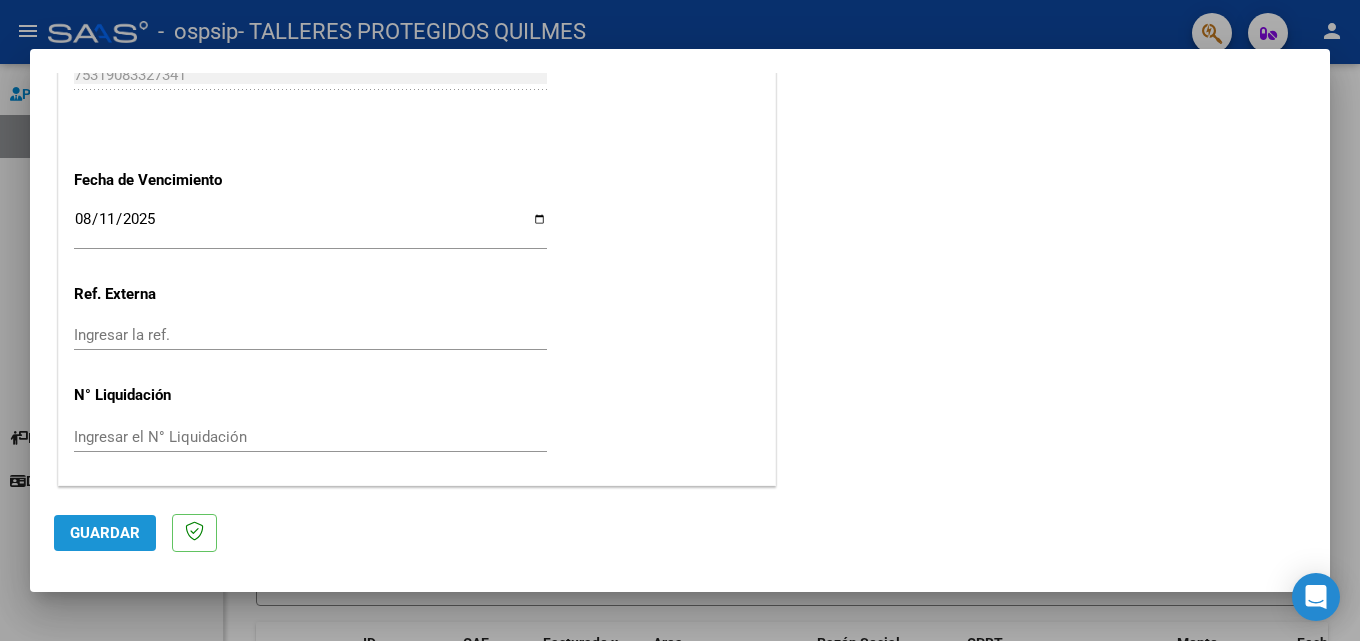 click on "Guardar" 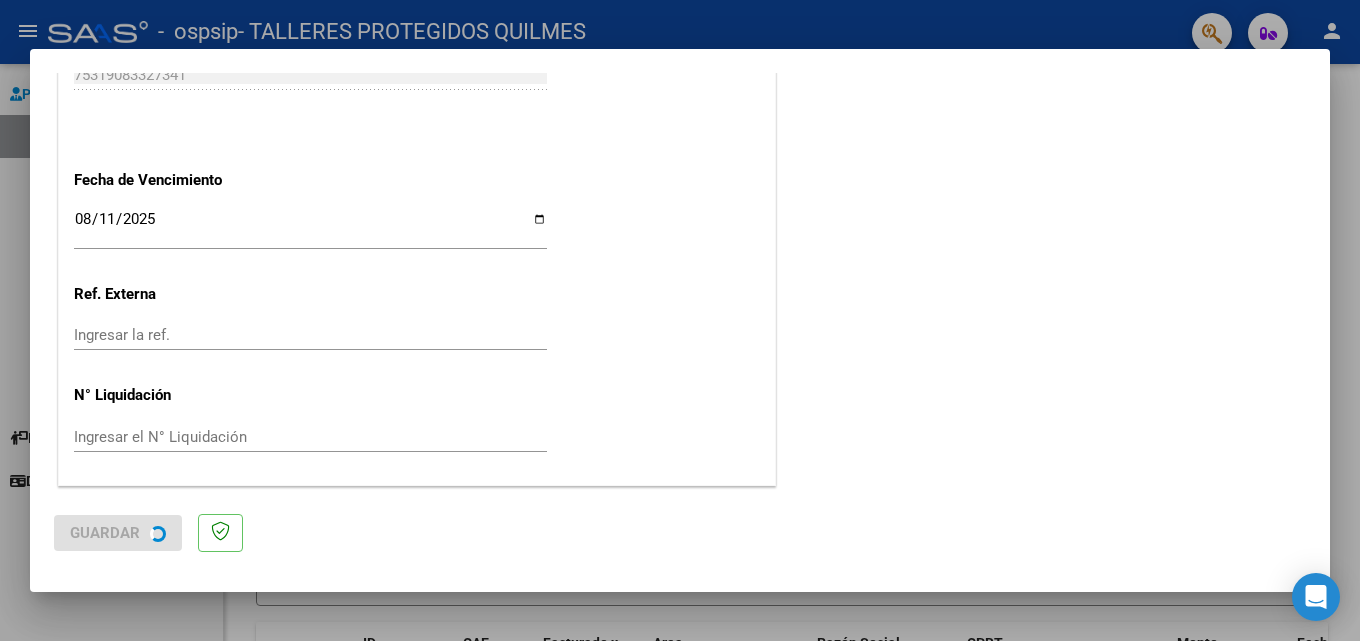 scroll, scrollTop: 0, scrollLeft: 0, axis: both 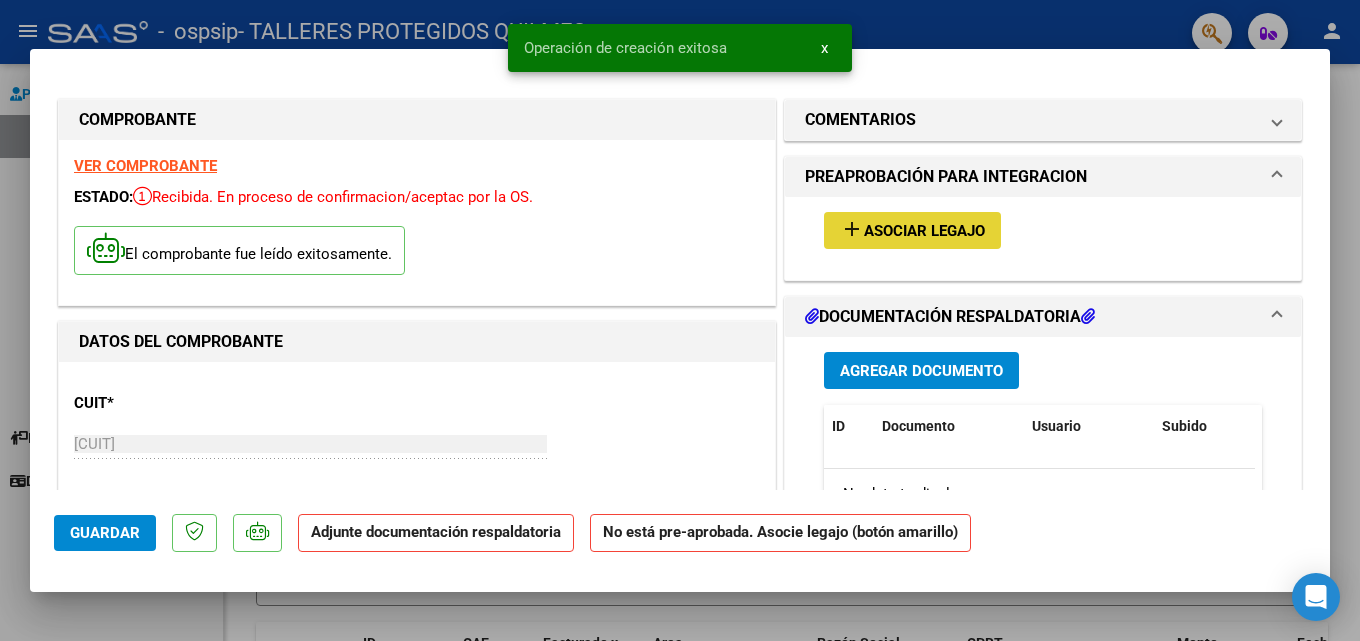 click on "Asociar Legajo" at bounding box center [924, 231] 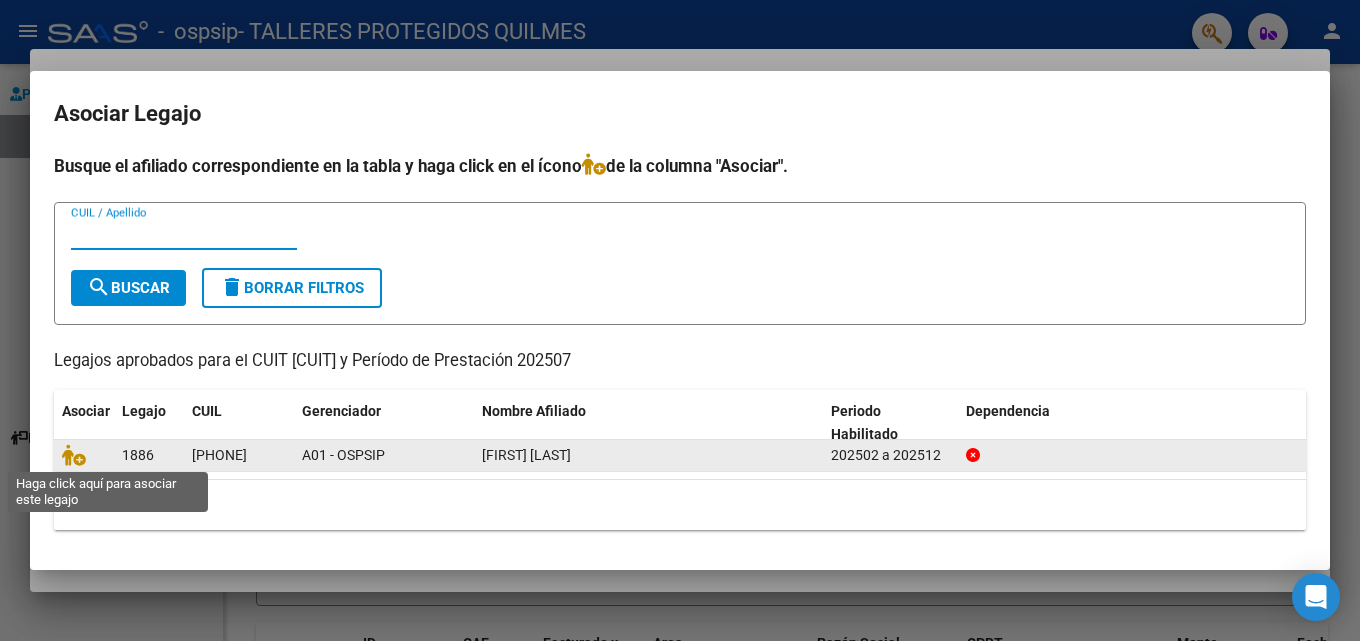 click 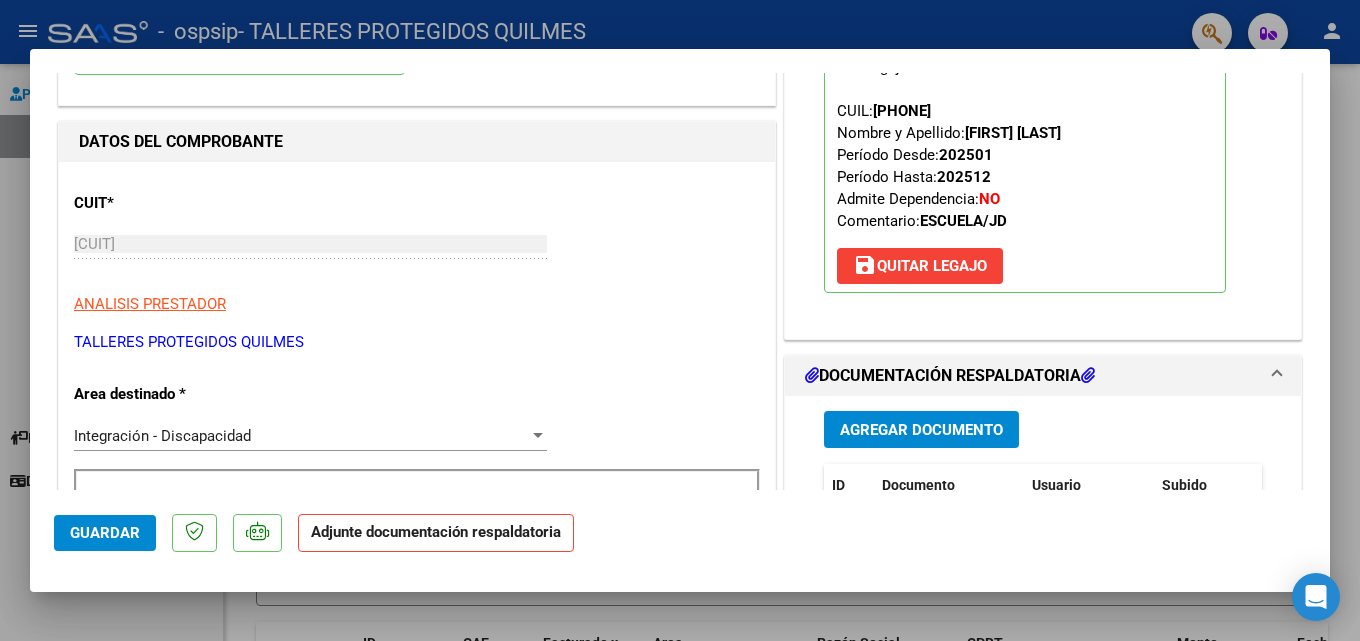 scroll, scrollTop: 300, scrollLeft: 0, axis: vertical 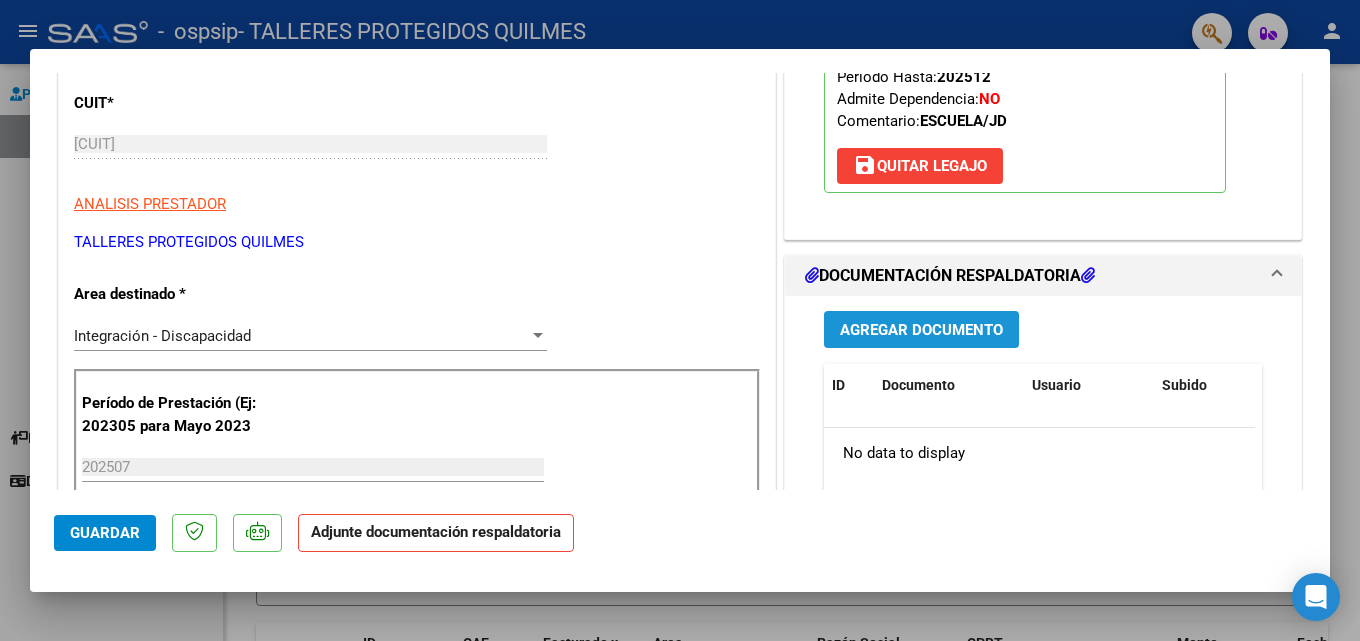 click on "Agregar Documento" at bounding box center [921, 329] 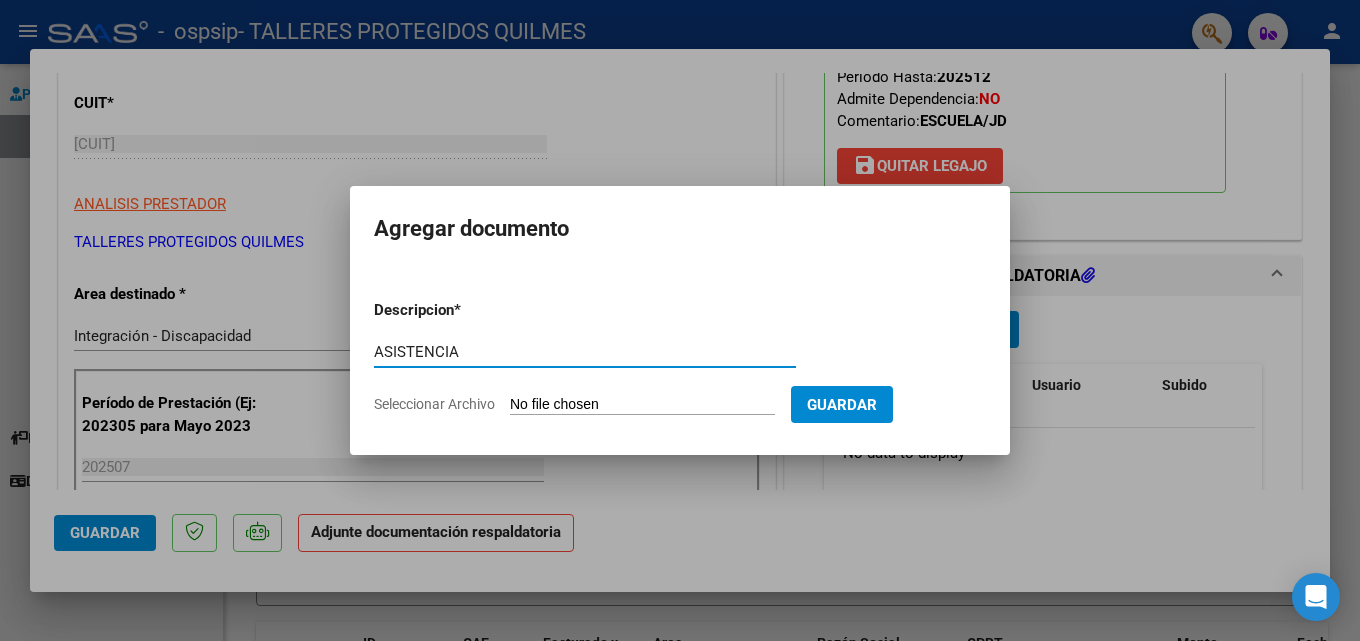 type on "ASISTENCIA" 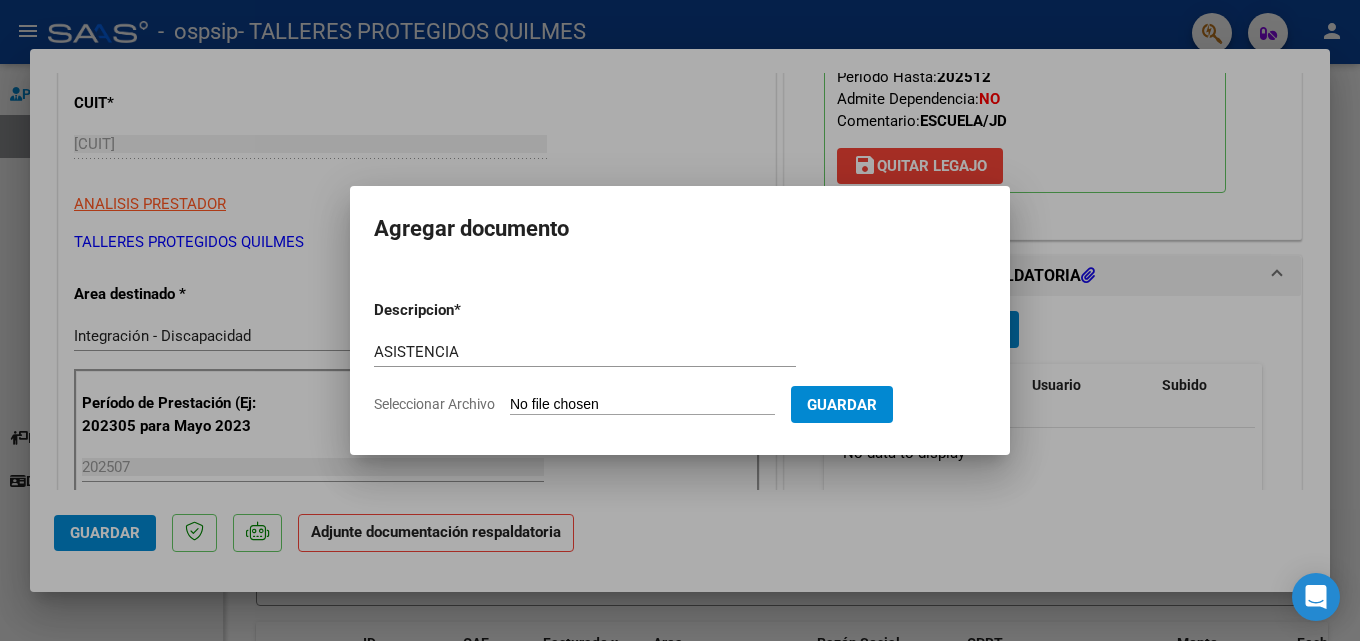 click on "Seleccionar Archivo" 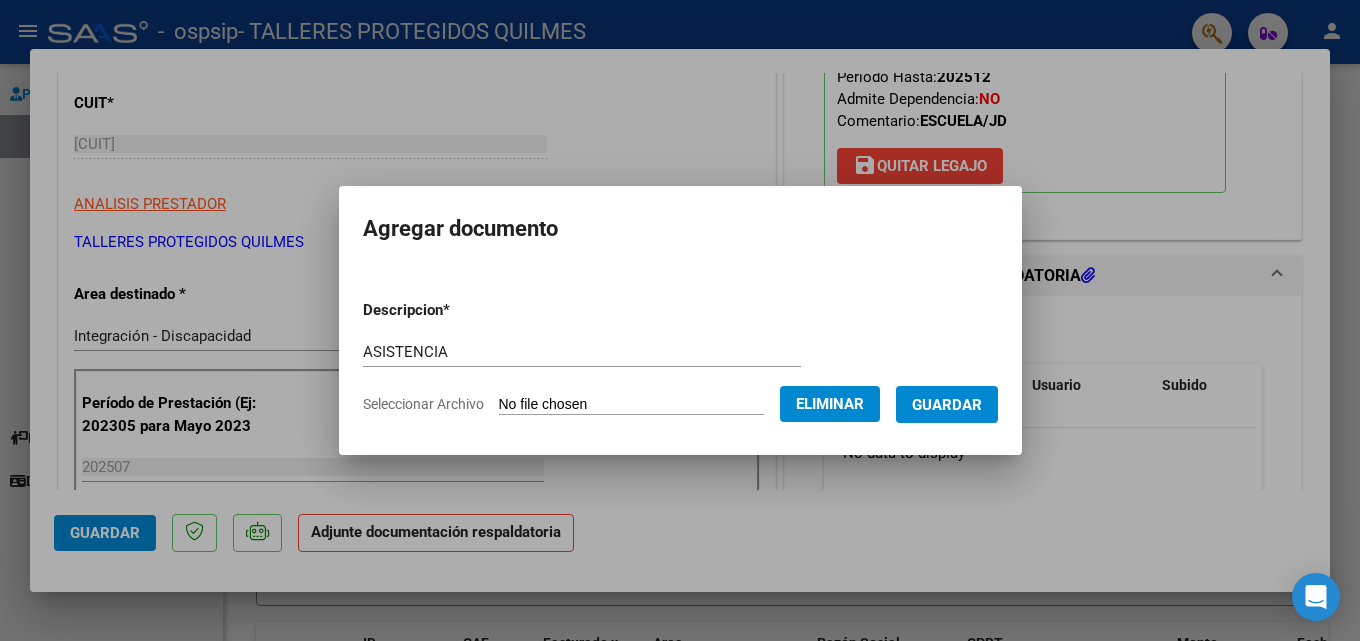 click on "Guardar" at bounding box center (947, 405) 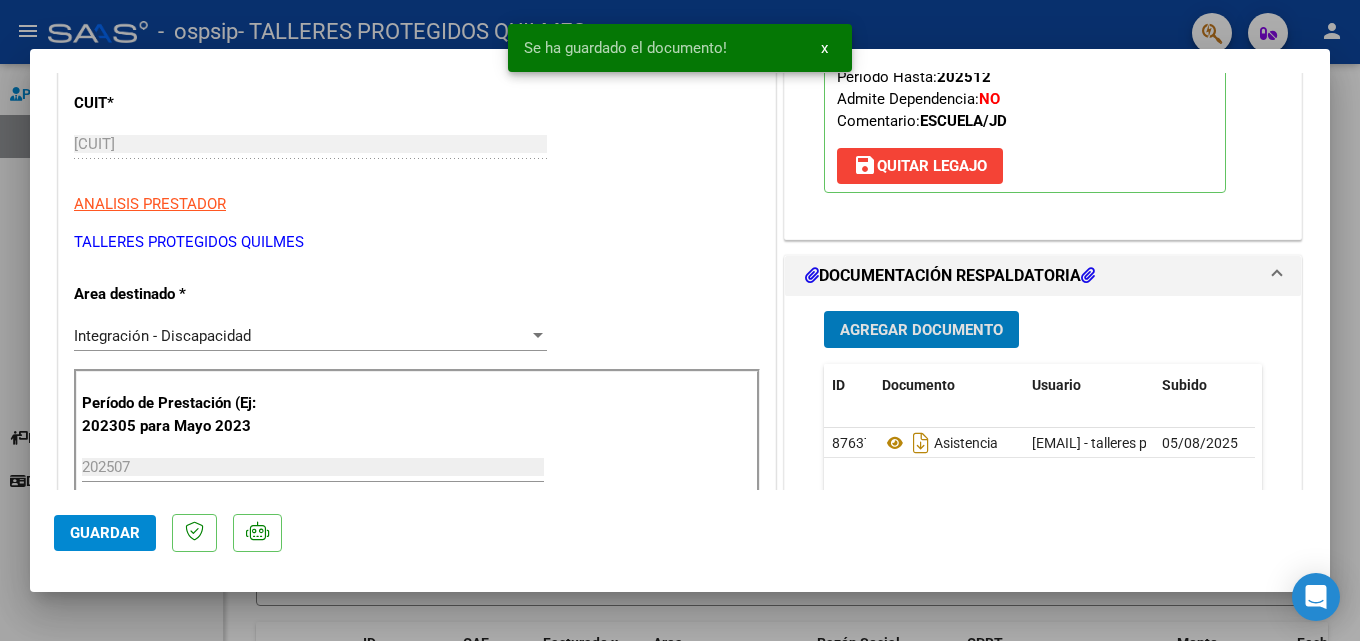click on "Agregar Documento" at bounding box center [921, 330] 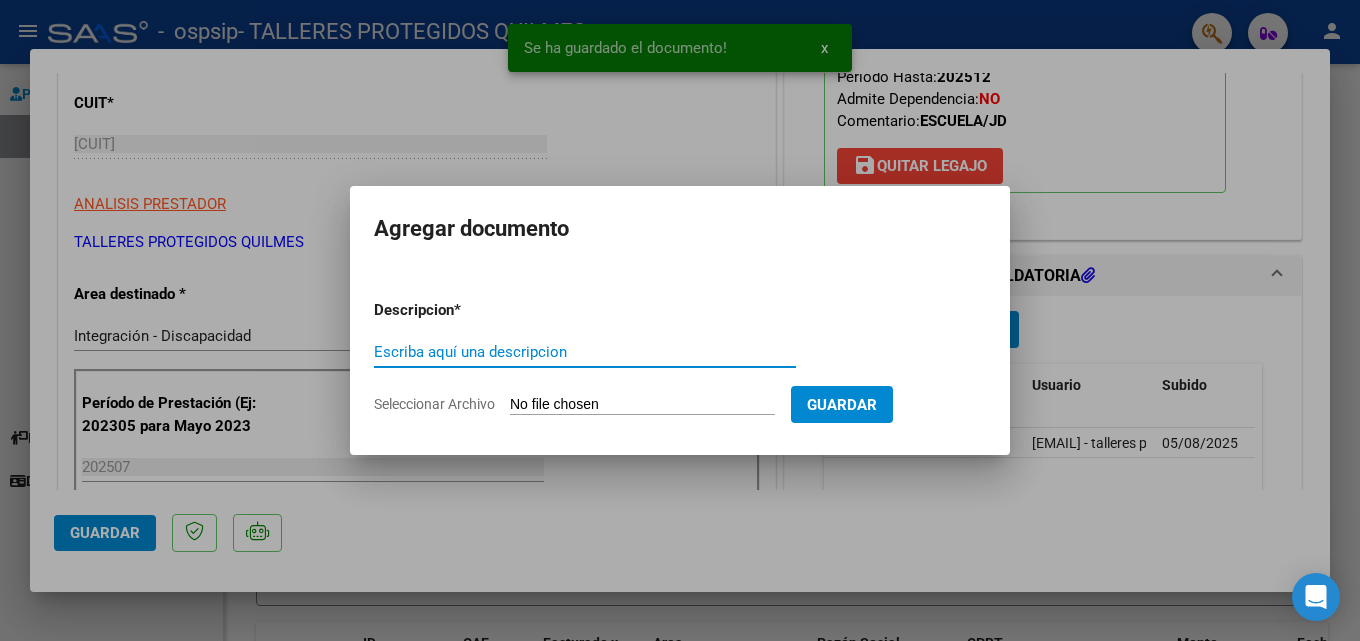 click on "Escriba aquí una descripcion" at bounding box center [585, 352] 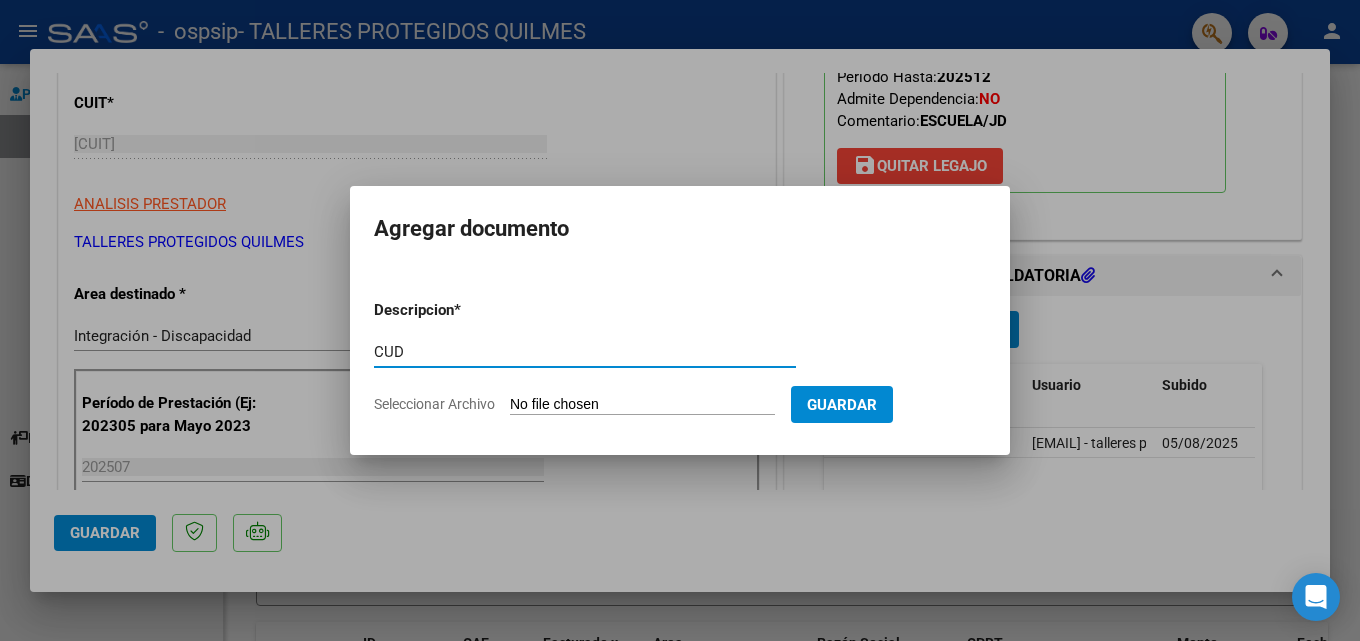 type on "CUD" 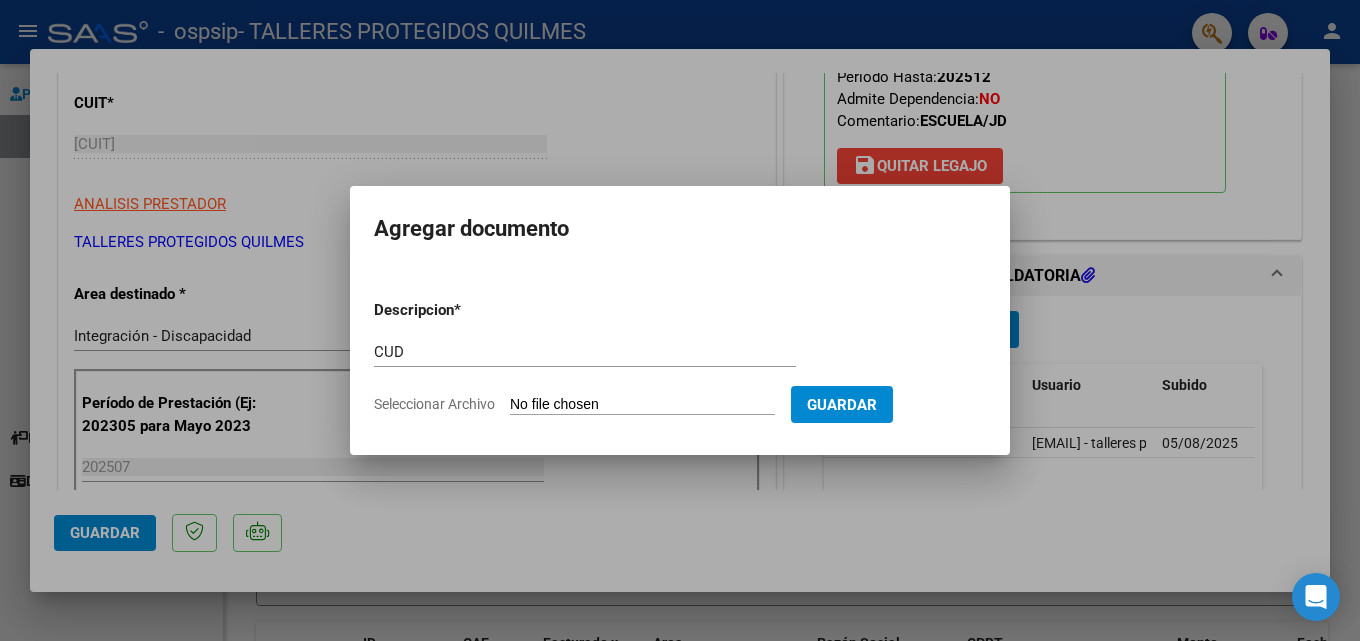 type on "C:\fakepath\CUD.pdf" 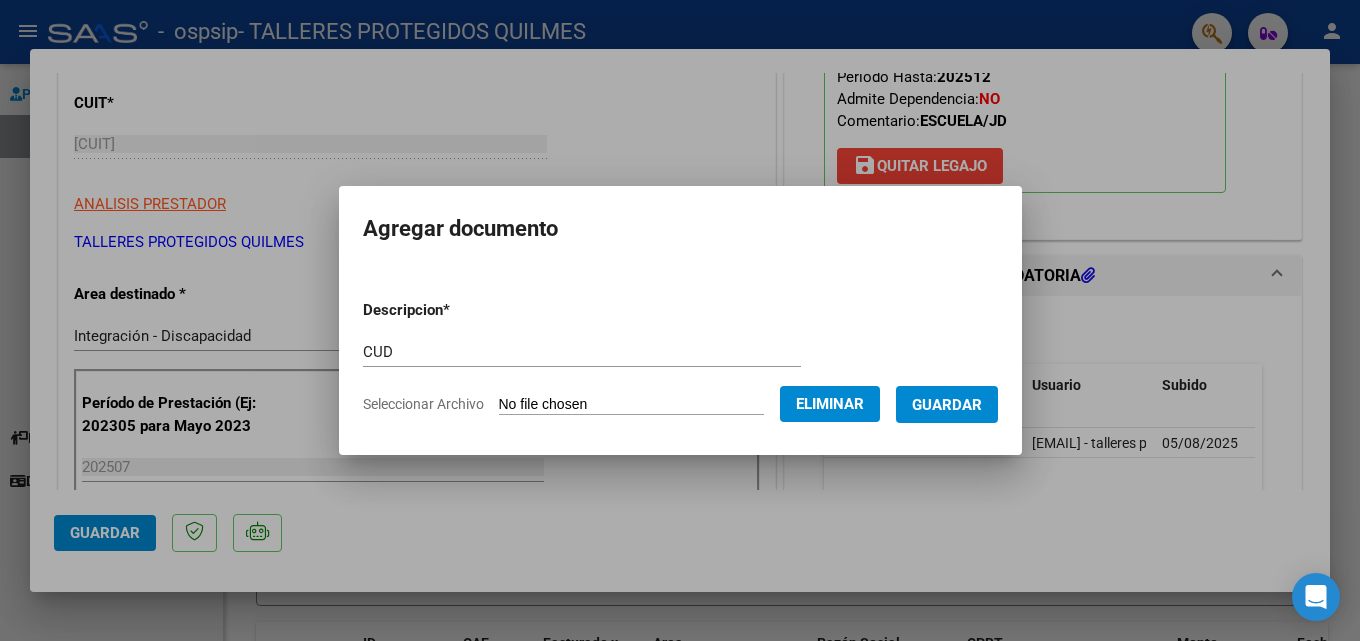 click on "Guardar" at bounding box center (947, 404) 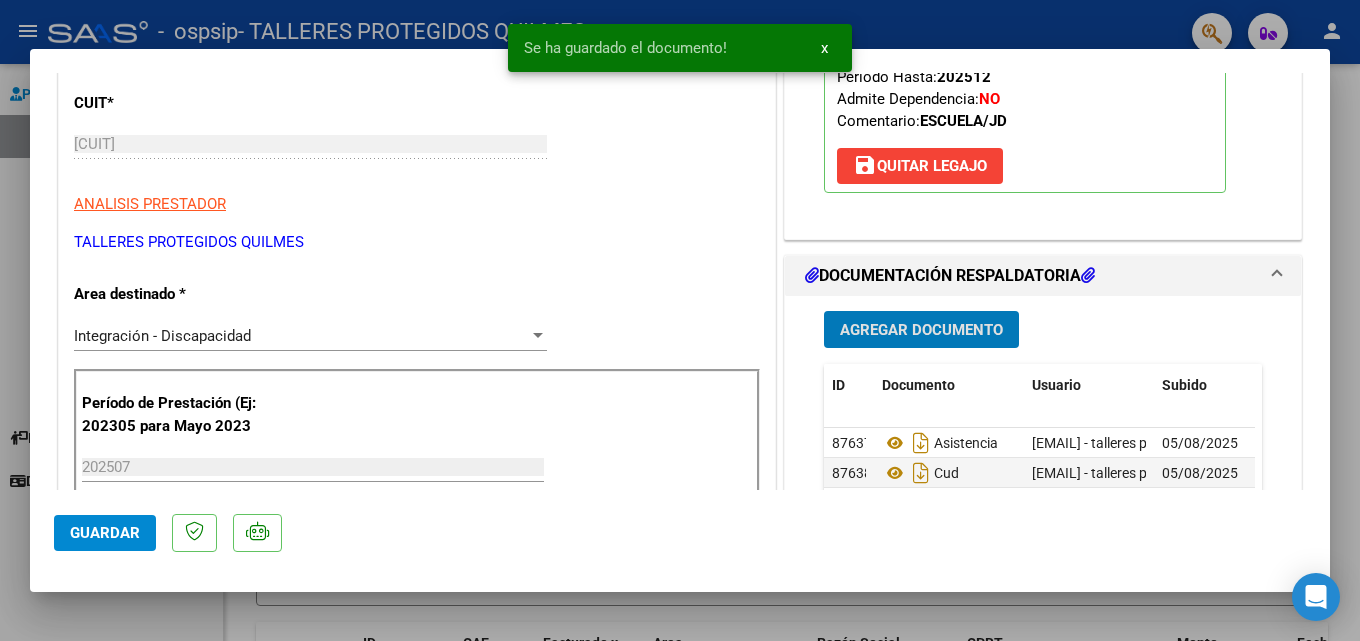 click on "Agregar Documento" at bounding box center (921, 330) 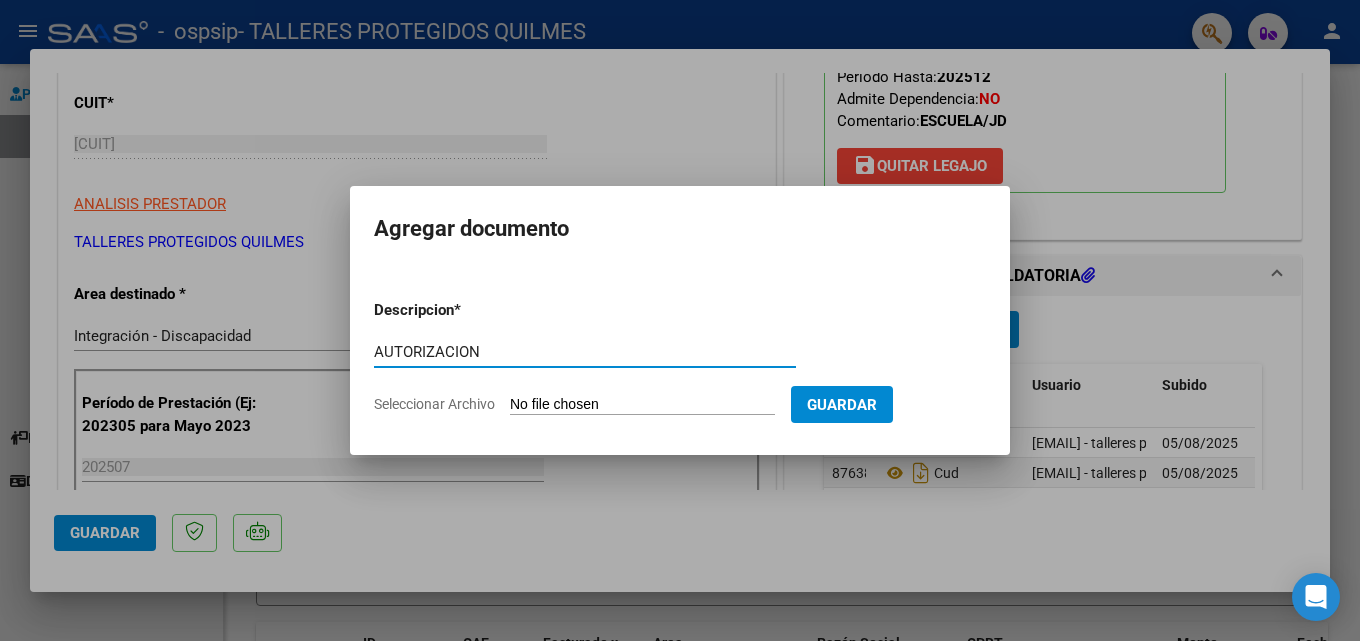 type on "AUTORIZACION" 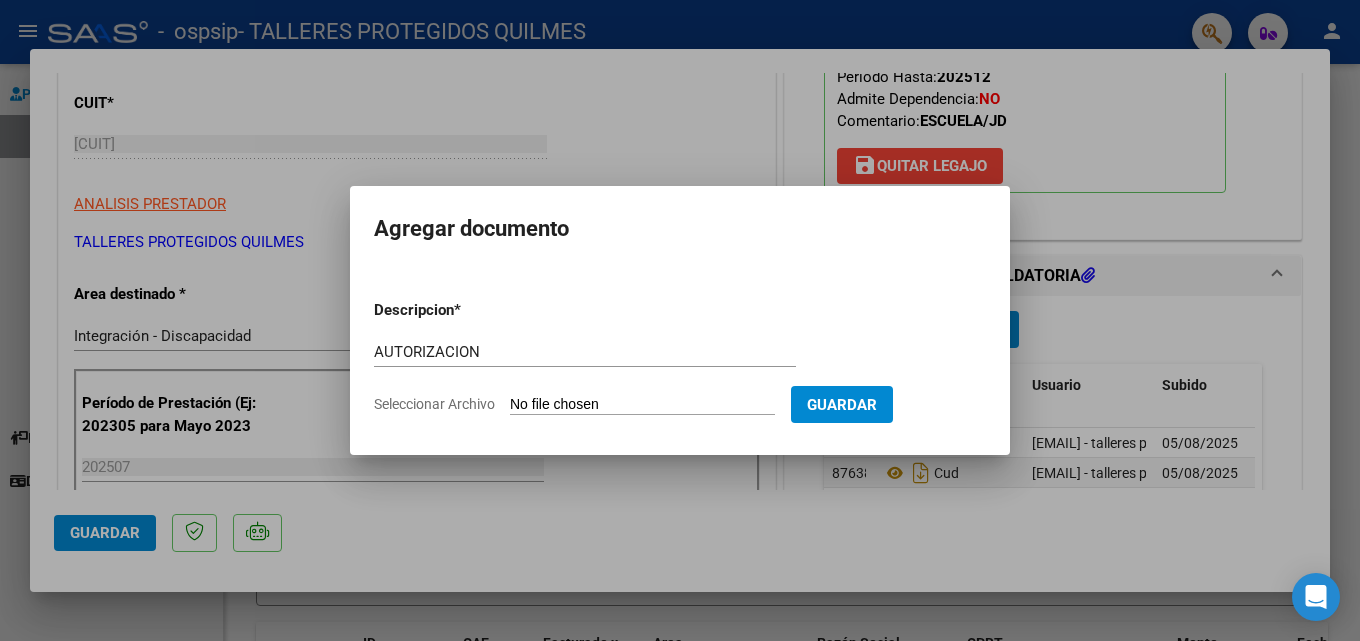 click on "Seleccionar Archivo" 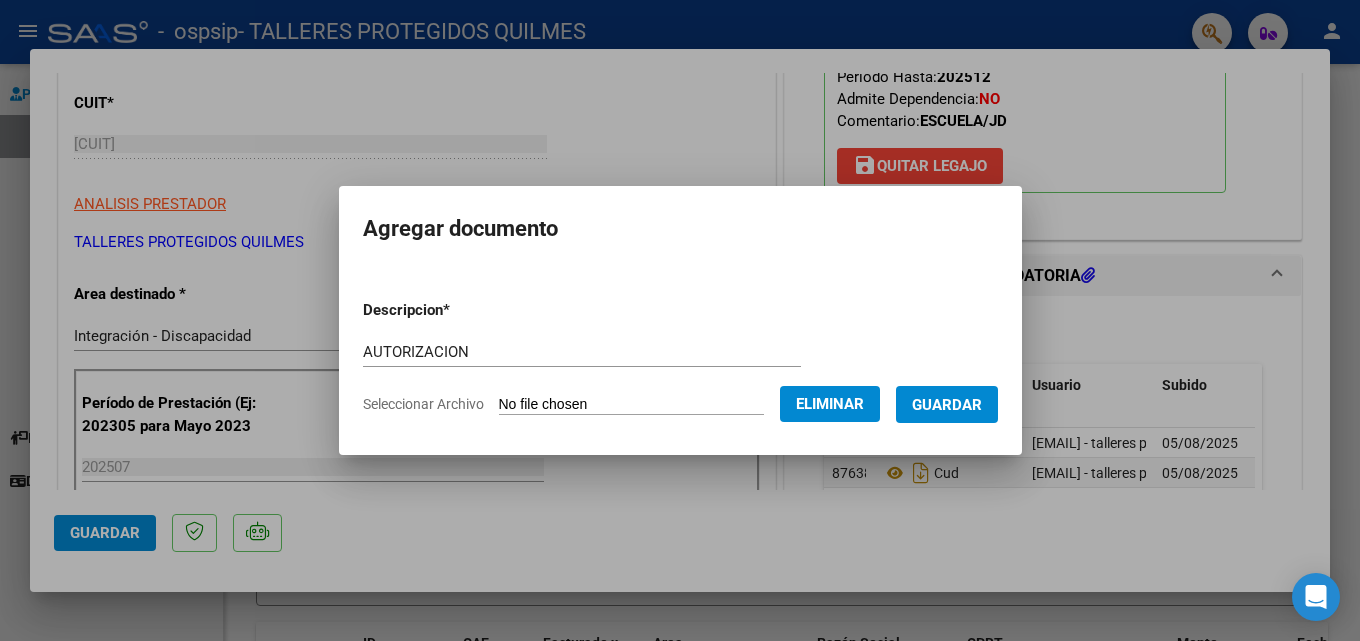 click on "Guardar" at bounding box center [947, 405] 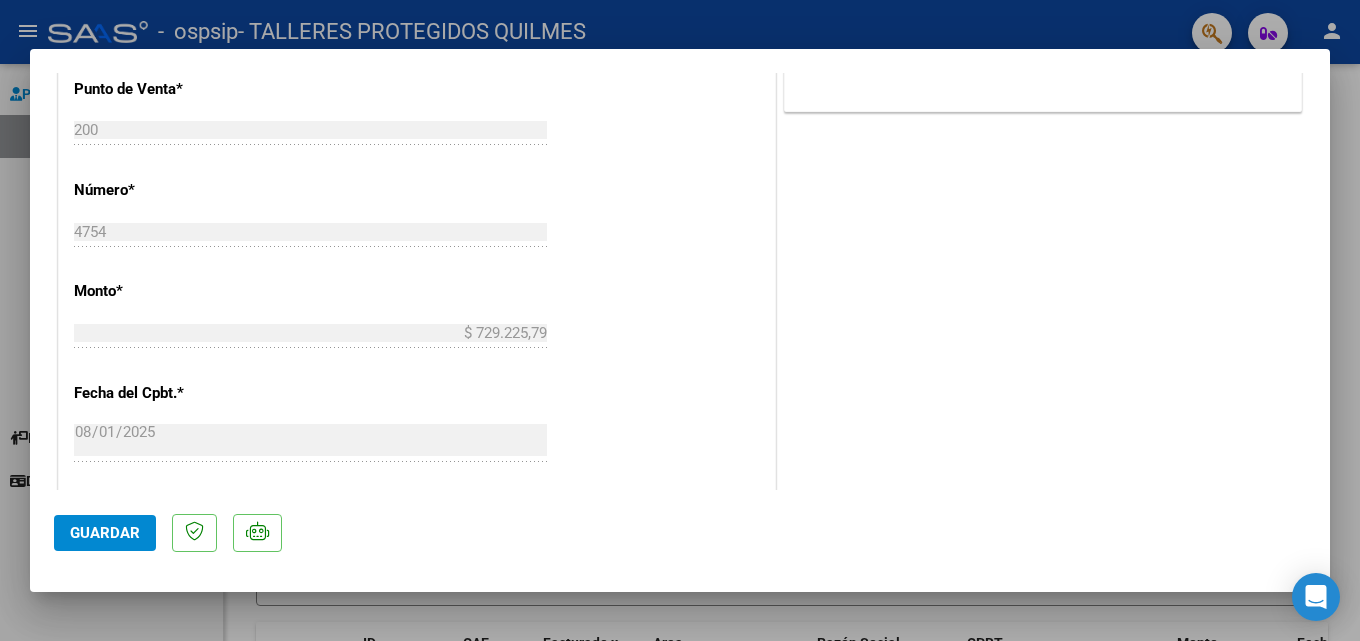 scroll, scrollTop: 1373, scrollLeft: 0, axis: vertical 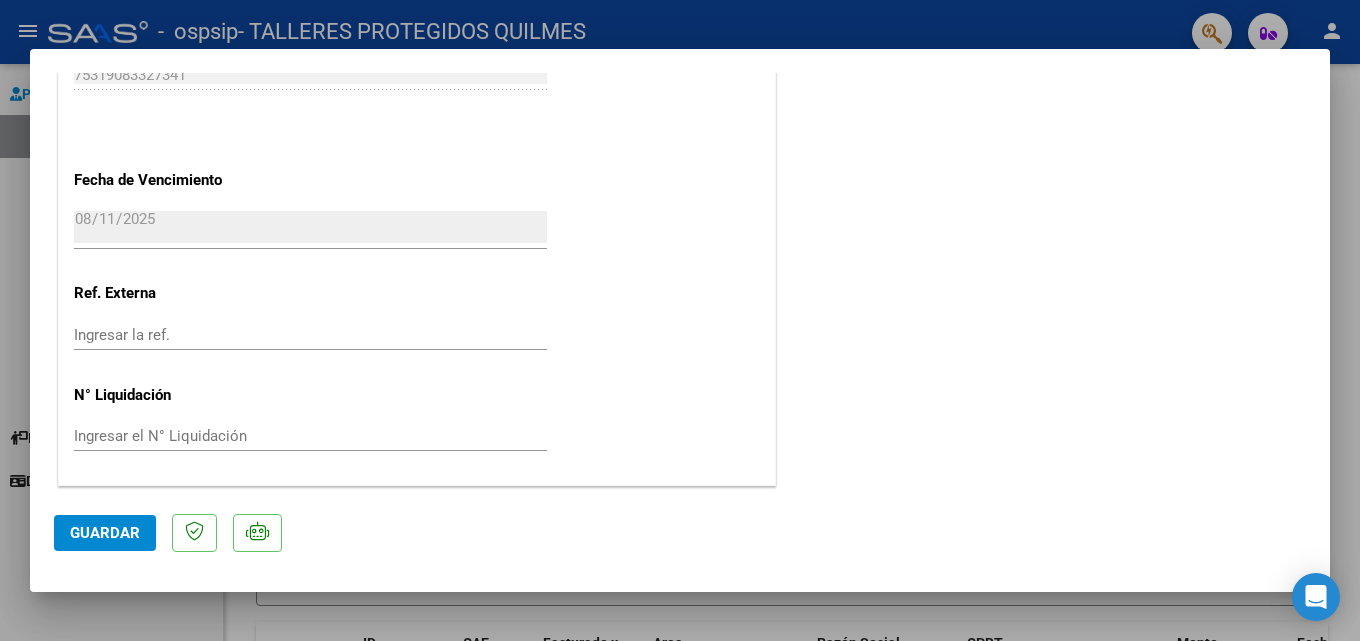click on "Guardar" 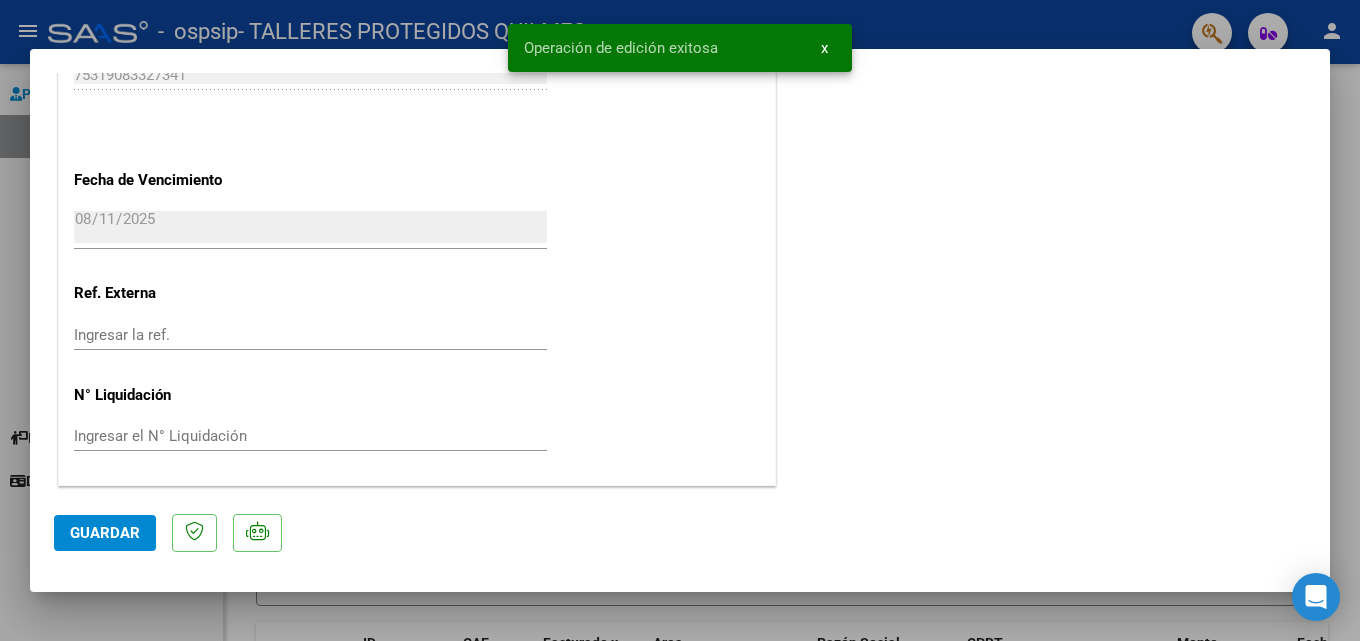 click on "x" at bounding box center [824, 48] 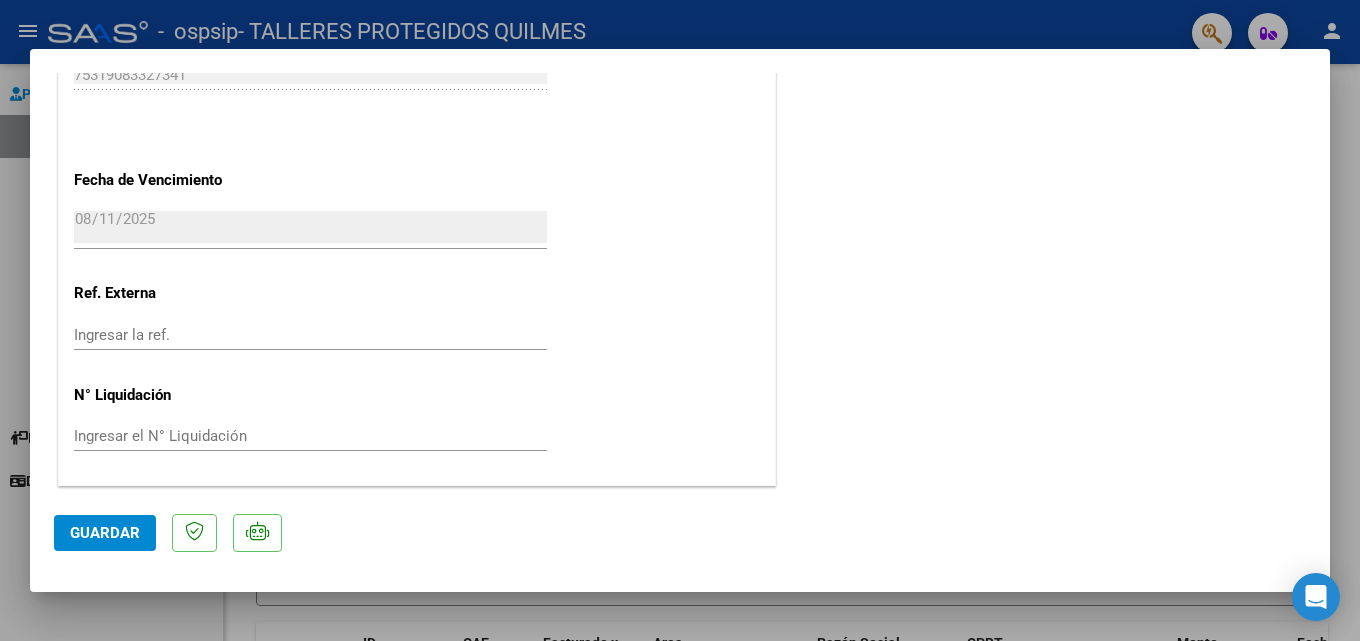 click at bounding box center [680, 320] 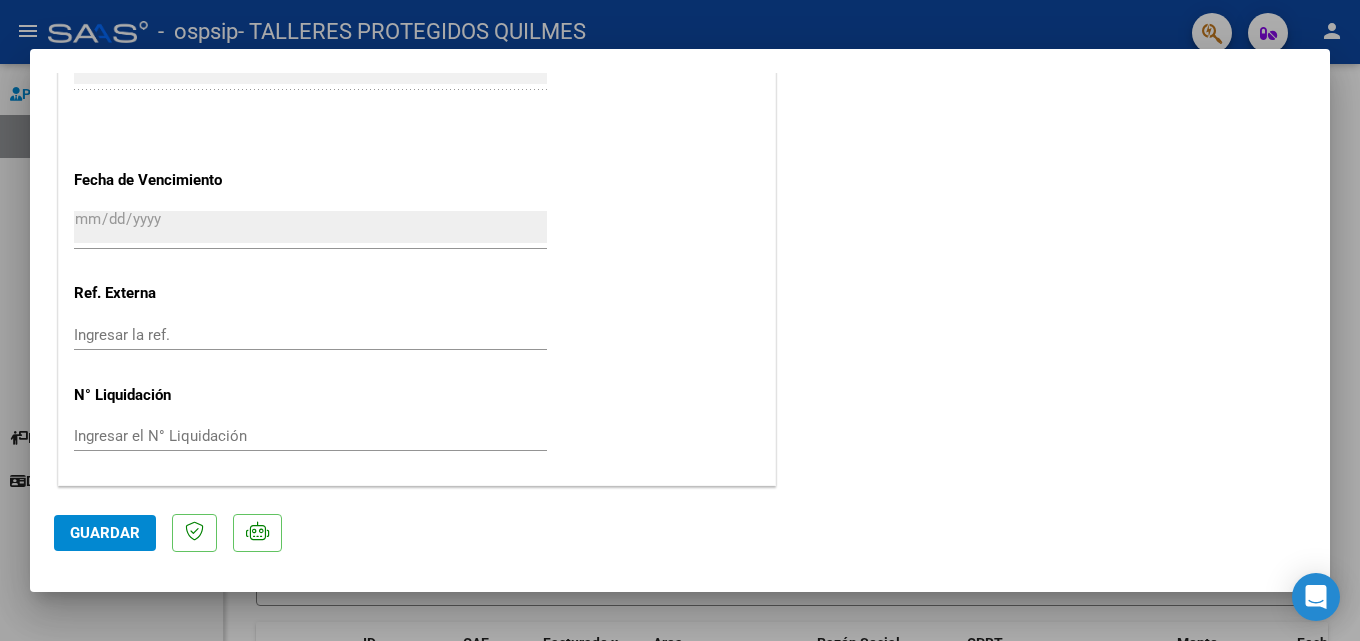 scroll, scrollTop: 1525, scrollLeft: 0, axis: vertical 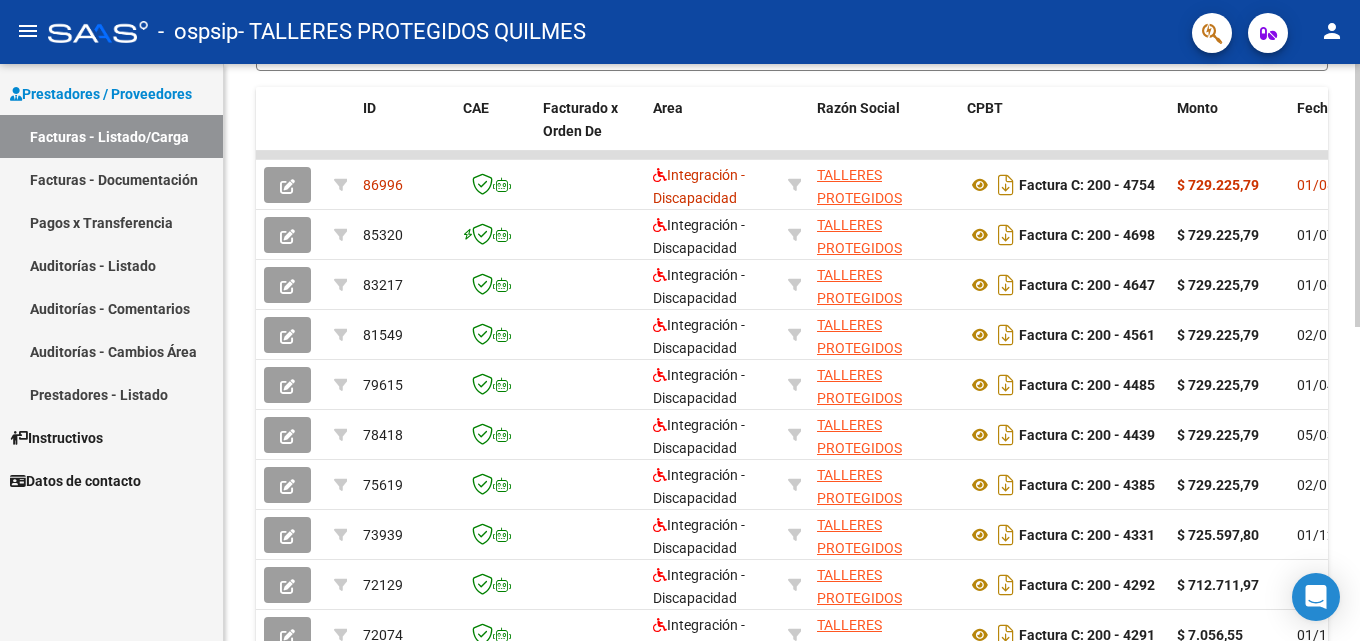 click on "Video tutorial   PRESTADORES -> Listado de CPBTs Emitidos por Prestadores / Proveedores (alt+q)   Cargar Comprobante
cloud_download  CSV  cloud_download  EXCEL  cloud_download  Estandar   Descarga Masiva
Filtros Id Area Area Todos Confirmado   Mostrar totalizadores   FILTROS DEL COMPROBANTE  Comprobante Tipo Comprobante Tipo Start date – End date Fec. Comprobante Desde / Hasta Días Emisión Desde(cant. días) Días Emisión Hasta(cant. días) CUIT / Razón Social Pto. Venta Nro. Comprobante Código SSS CAE Válido CAE Válido Todos Cargado Módulo Hosp. Todos Tiene facturacion Apócrifa Hospital Refes  FILTROS DE INTEGRACION  Período De Prestación Campos del Archivo de Rendición Devuelto x SSS (dr_envio) Todos Rendido x SSS (dr_envio) Tipo de Registro Tipo de Registro Período Presentación Período Presentación Campos del Legajo Asociado (preaprobación) Afiliado Legajo (cuil/nombre) Todos Solo facturas preaprobadas  MAS FILTROS  Todos Con Doc. Respaldatoria Todos Con Trazabilidad Todos – – 4" 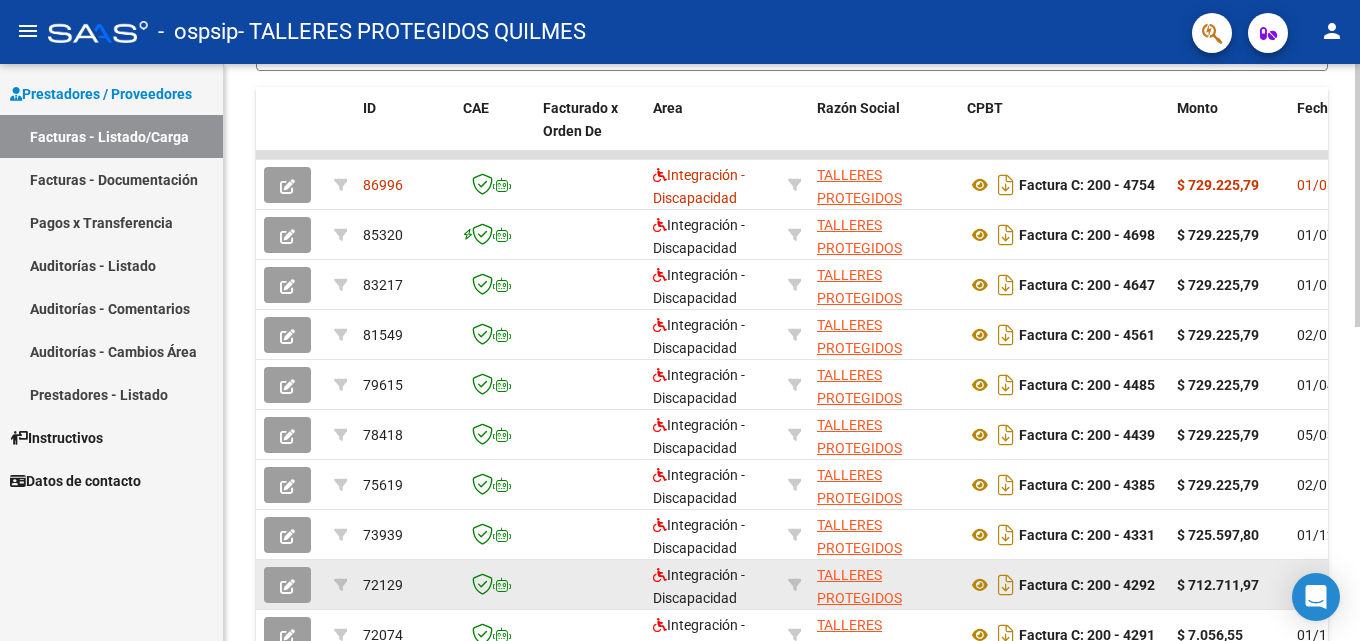 scroll, scrollTop: 691, scrollLeft: 0, axis: vertical 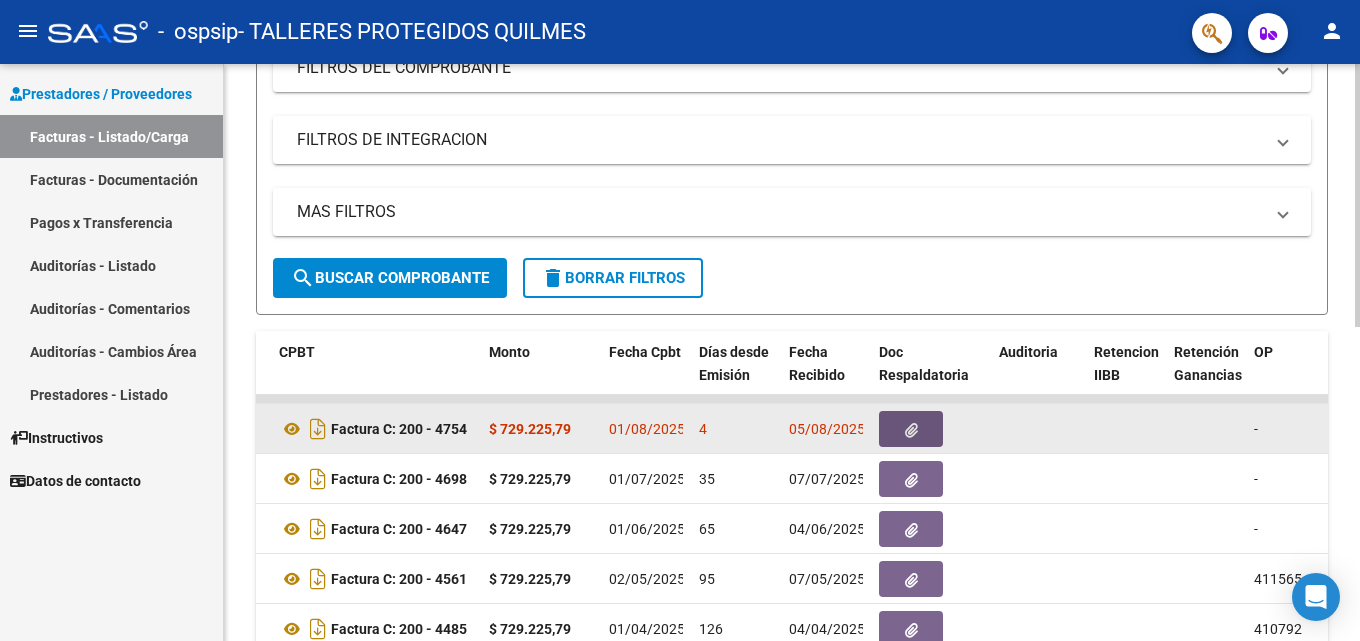 click 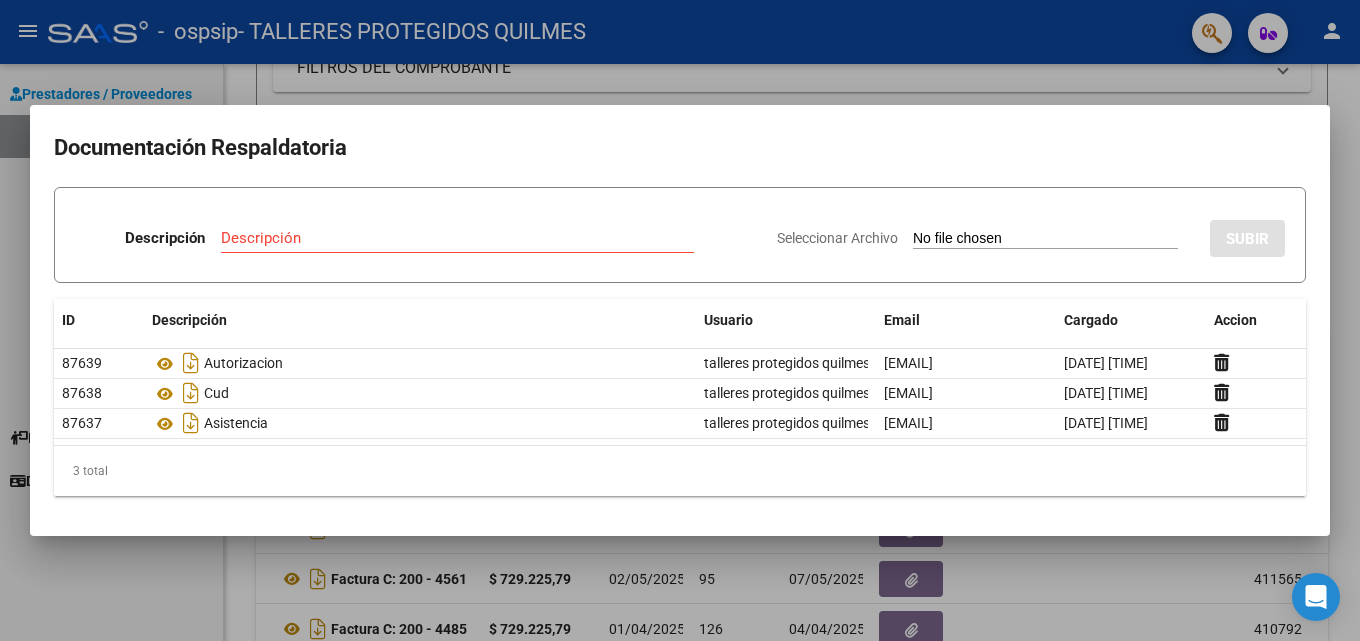 click at bounding box center [680, 320] 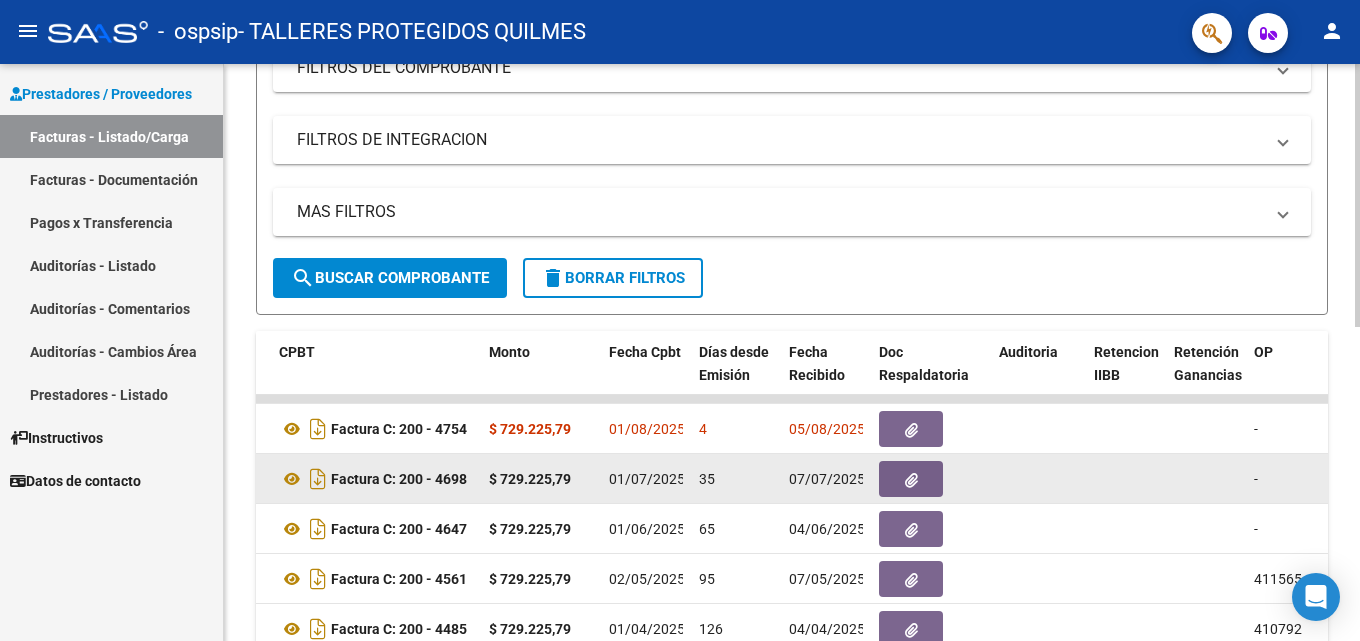 click 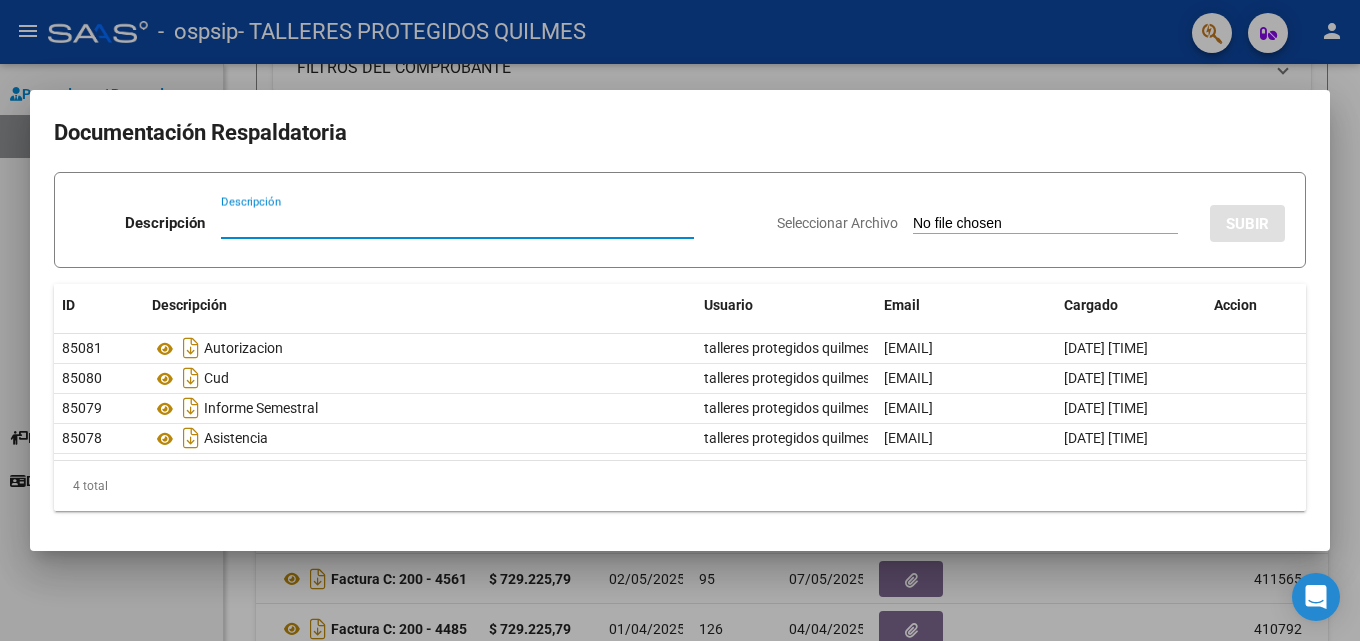 click at bounding box center [680, 320] 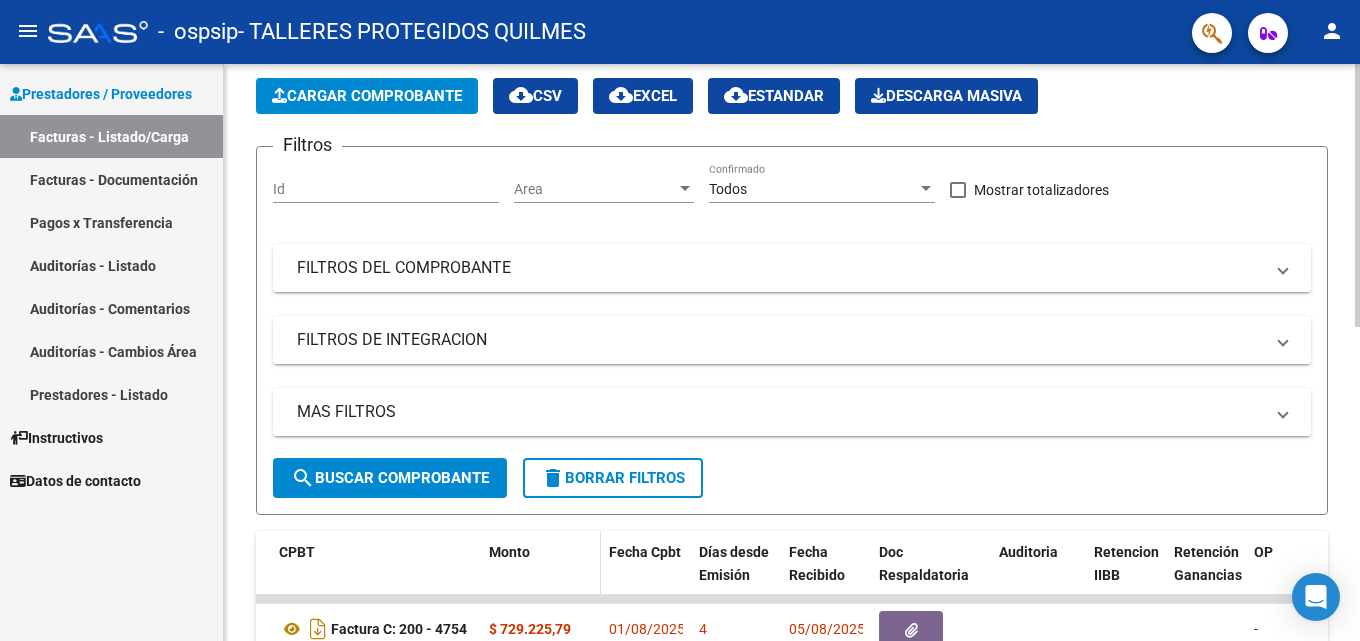 scroll, scrollTop: 0, scrollLeft: 0, axis: both 